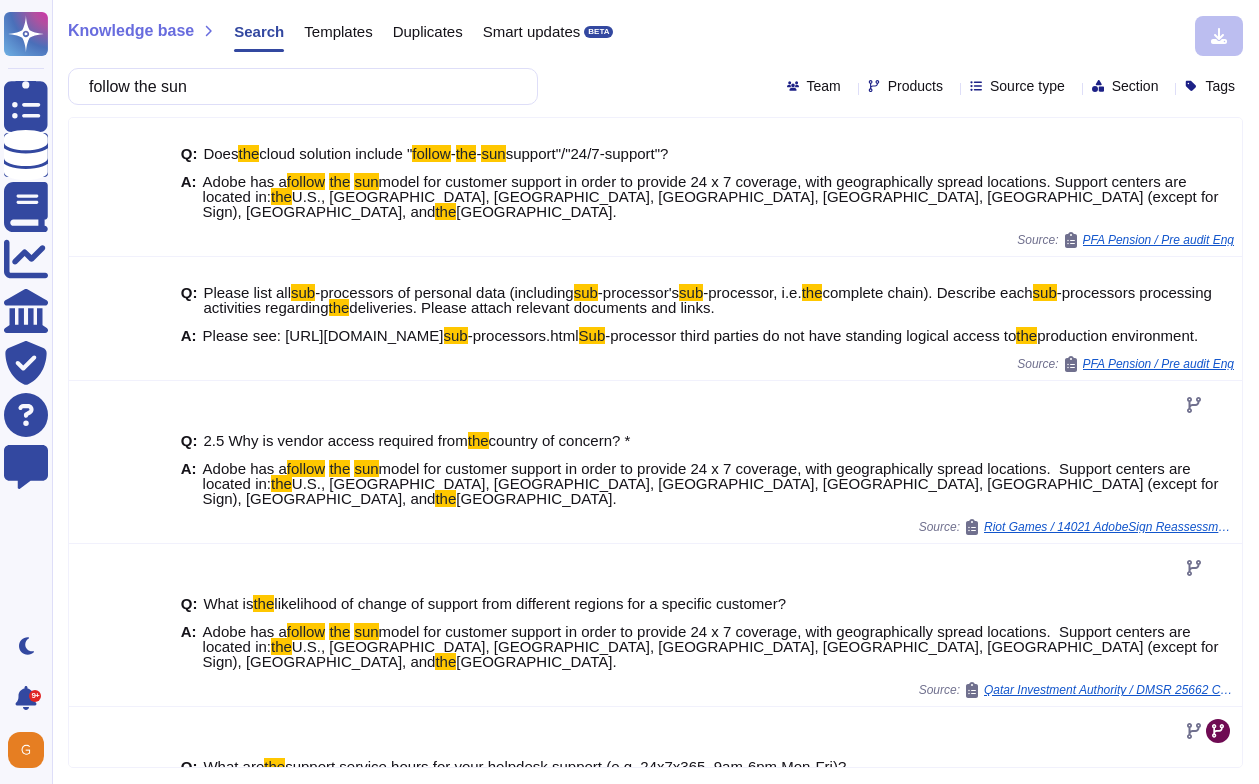 scroll, scrollTop: 0, scrollLeft: 0, axis: both 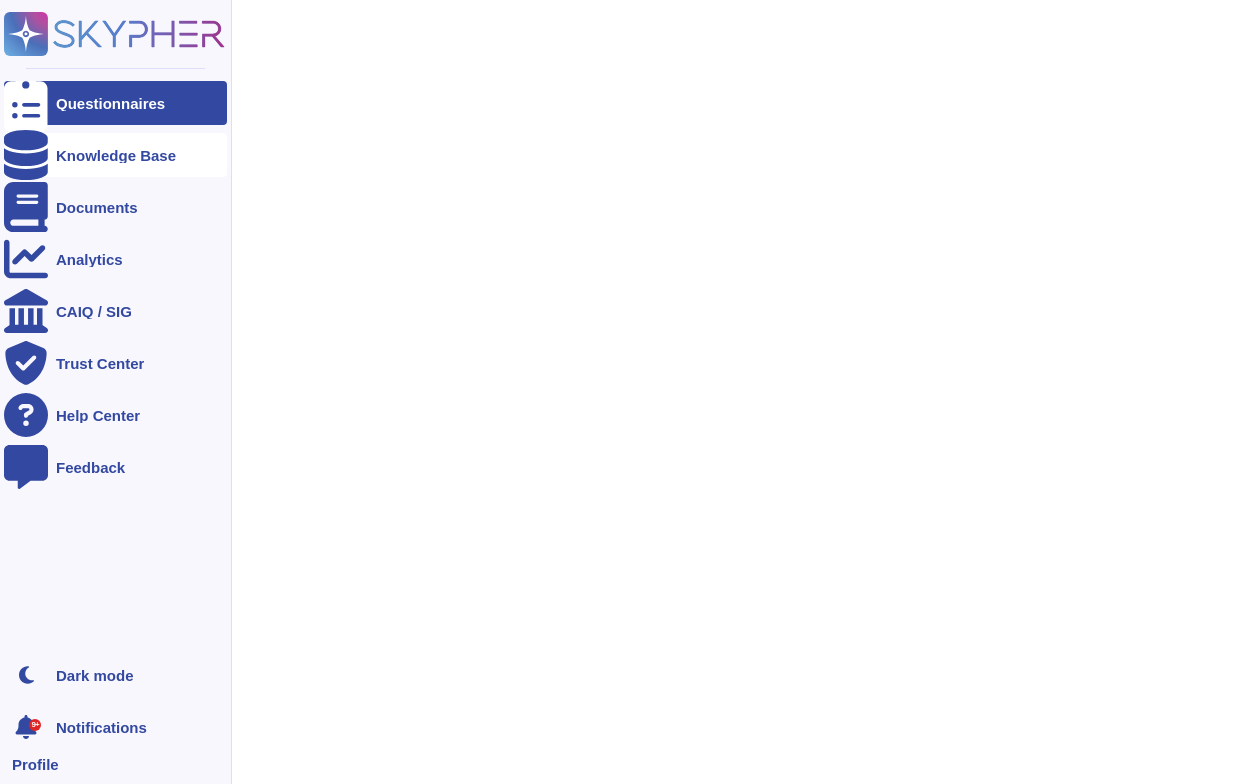 click on "Knowledge Base" at bounding box center [115, 155] 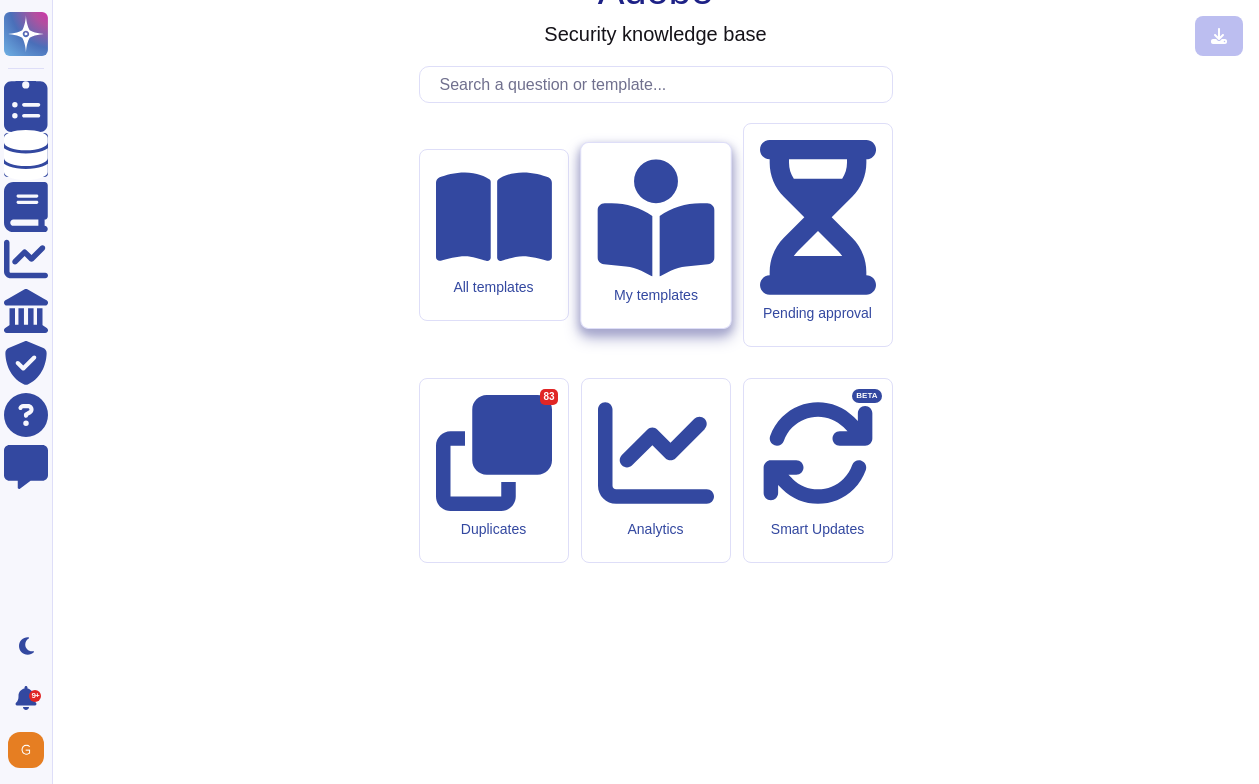 click 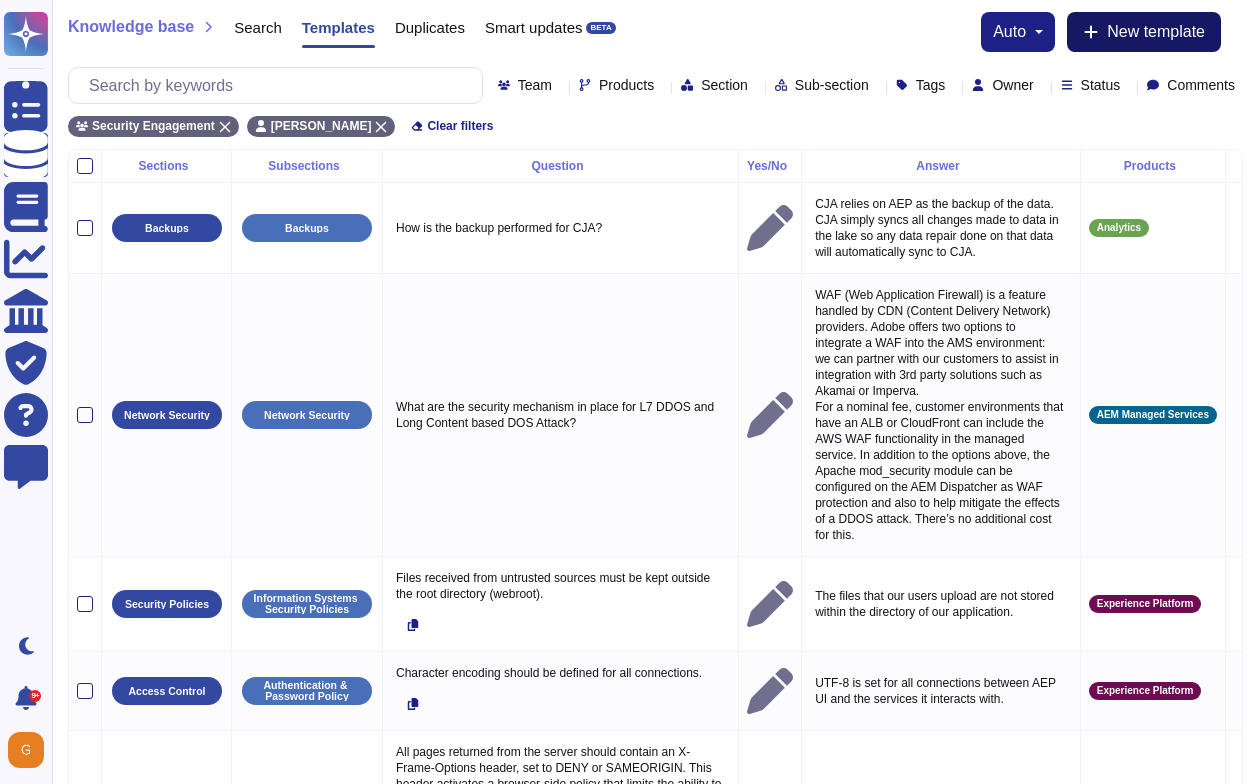 click on "New template" at bounding box center (1156, 32) 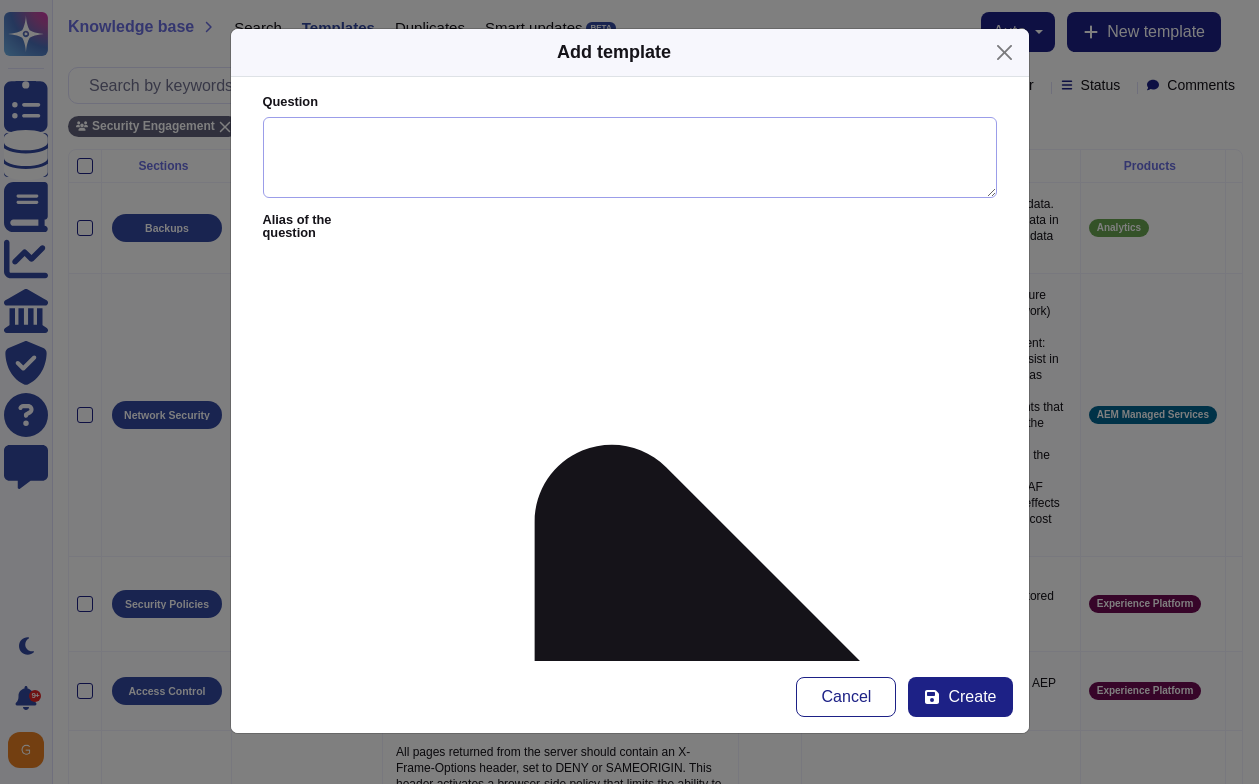 click on "Question" at bounding box center [630, 158] 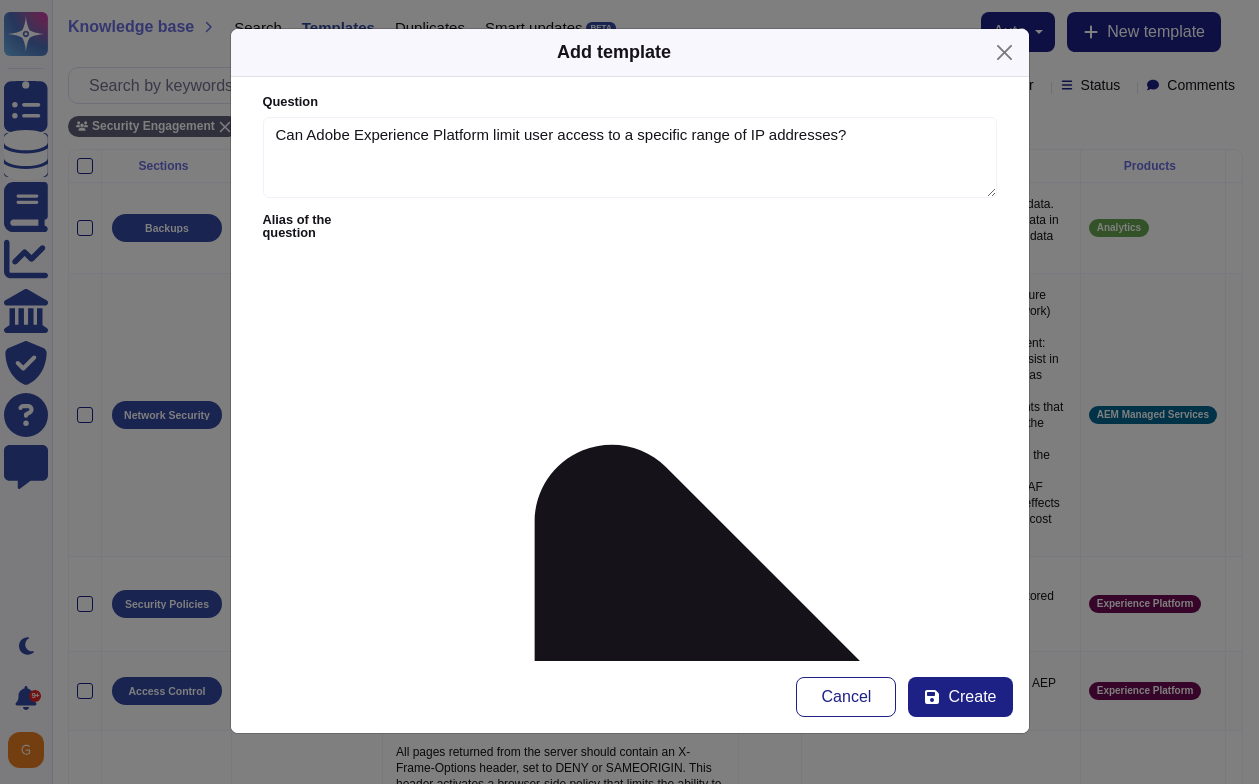 type on "Can Adobe Experience Platform limit user access to a specific range of IP addresses?" 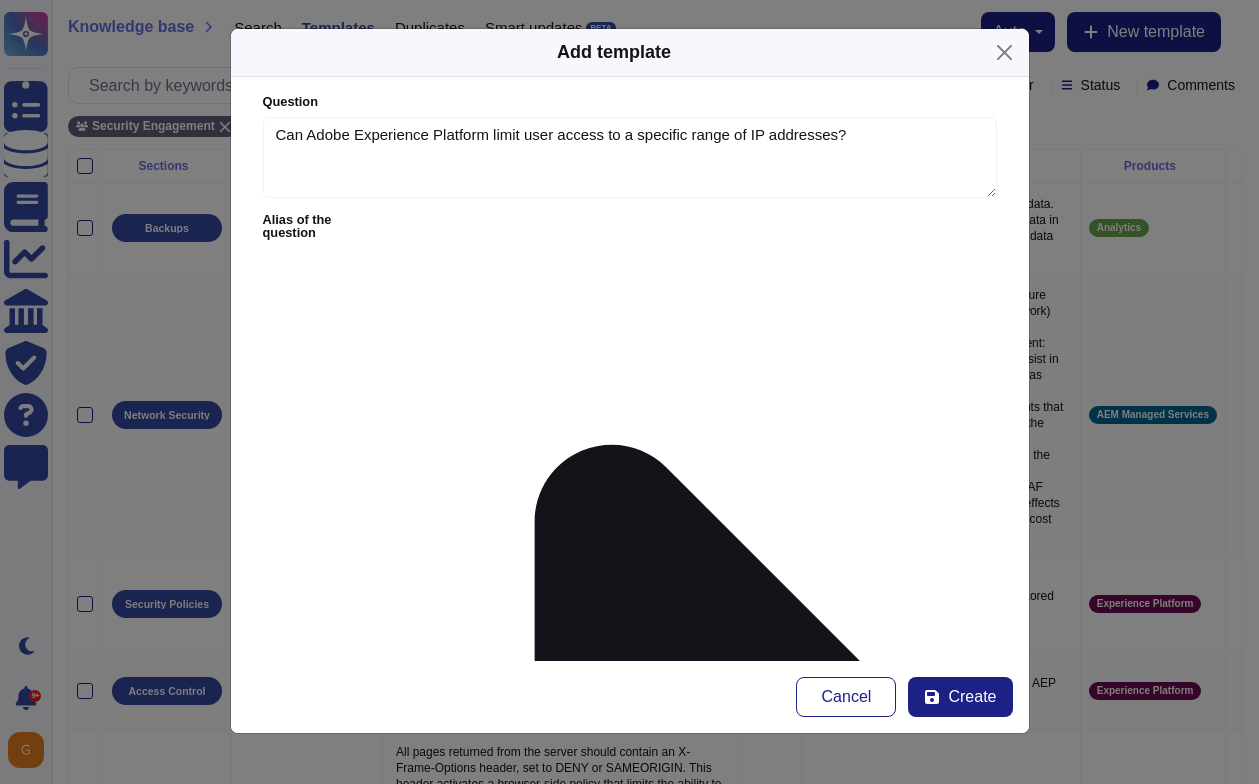 paste on "P allowlisting for user access is not natively supported by Adobe Experience Platform (AEP) for user authentication and user access.
This means that you cannot restrict access to the AEP console or other user-facing features solely based on IP addresses.
User authentication in AEP is typically managed through identity providers (like Adobe Identity Management or federated authentication with services such as SSO and IDP managed by the customer) Access control is generally handled by roles and permissions rather than IP filtering.
However, IP allowlisting for specific services within AEP, like data integration (sources and destinations) or Query Service, is supported." 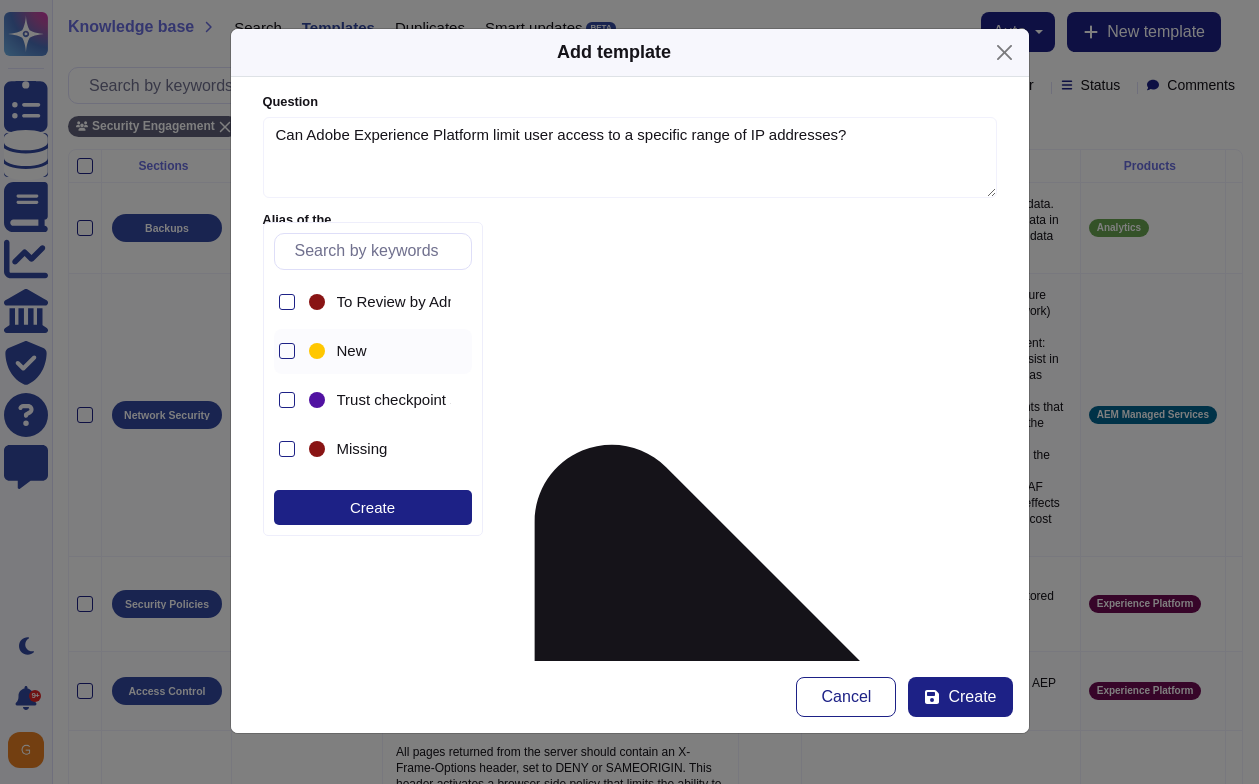 click at bounding box center (284, 351) 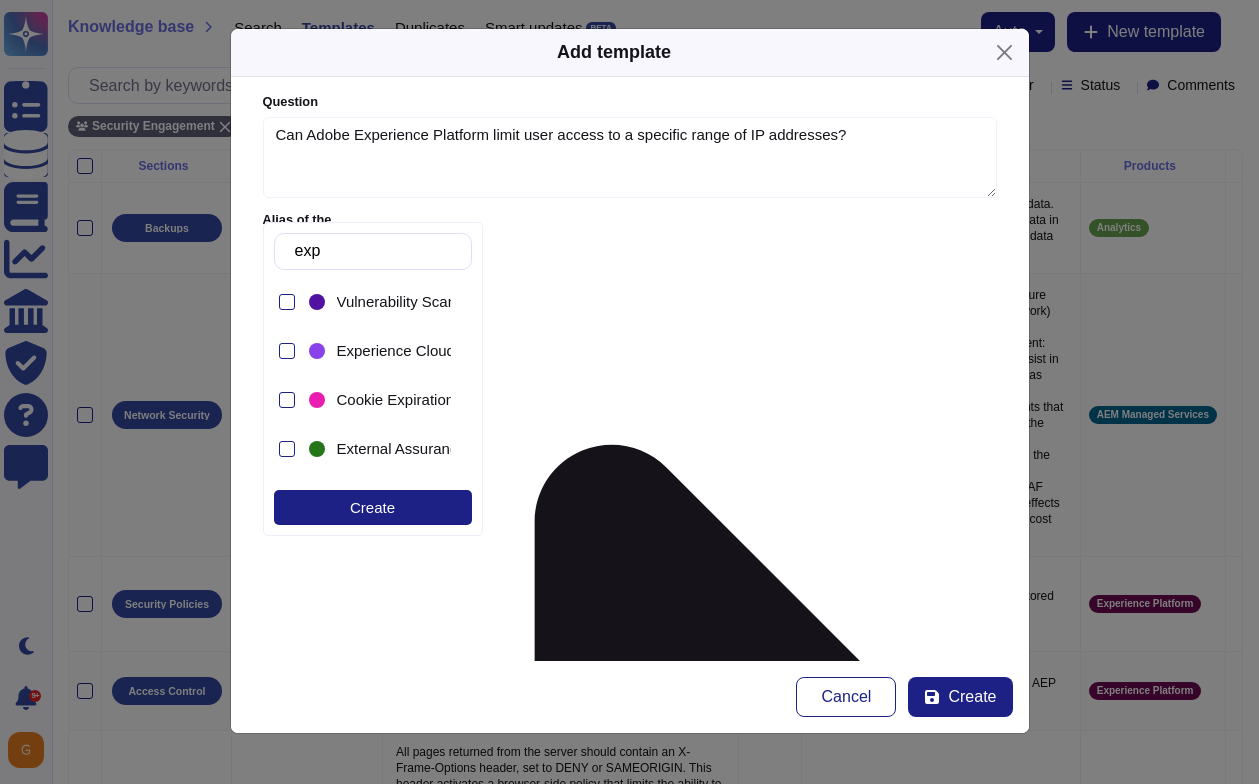 type on "e" 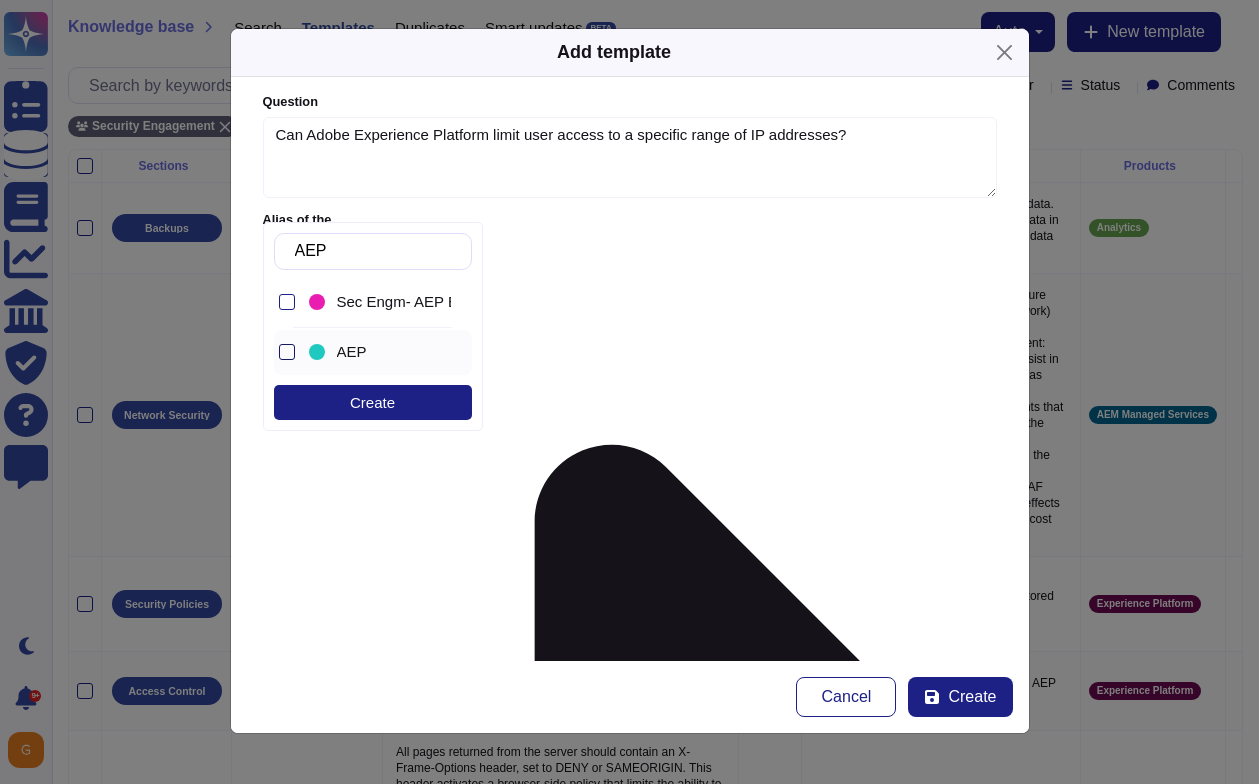 click at bounding box center [287, 352] 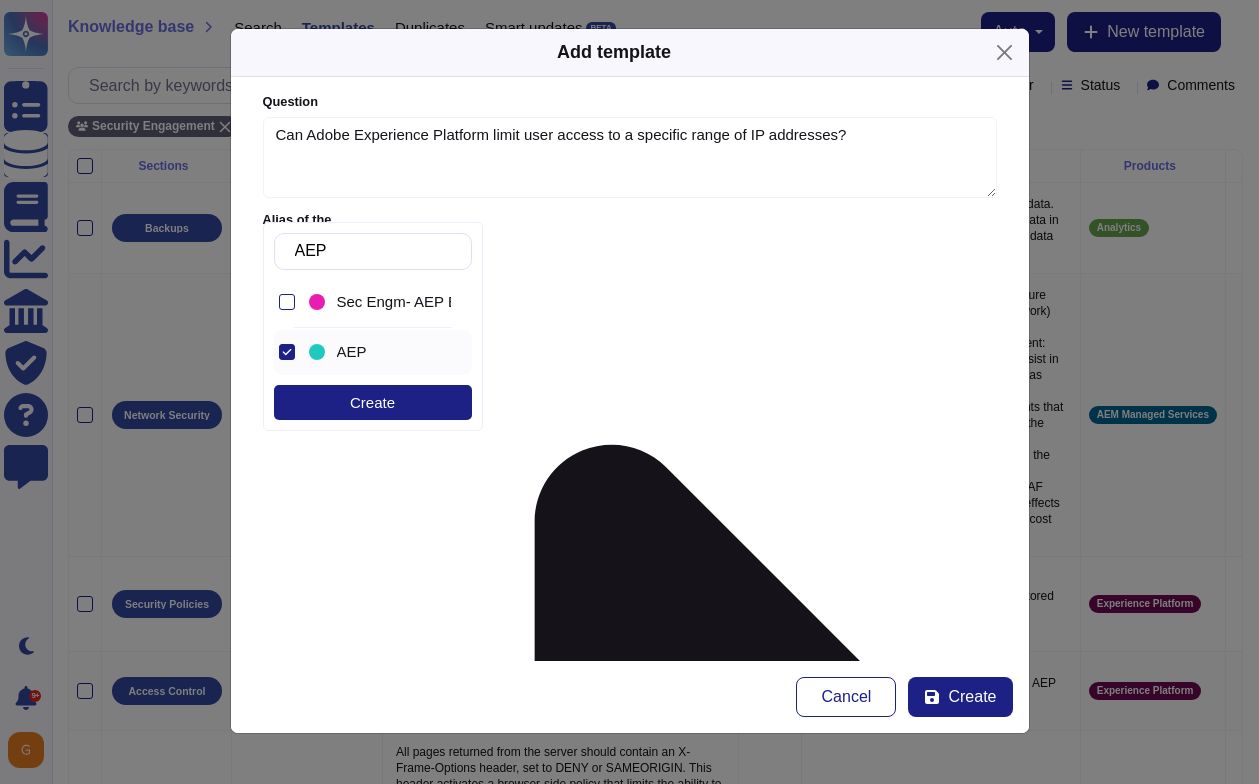 drag, startPoint x: 404, startPoint y: 253, endPoint x: 272, endPoint y: 250, distance: 132.03409 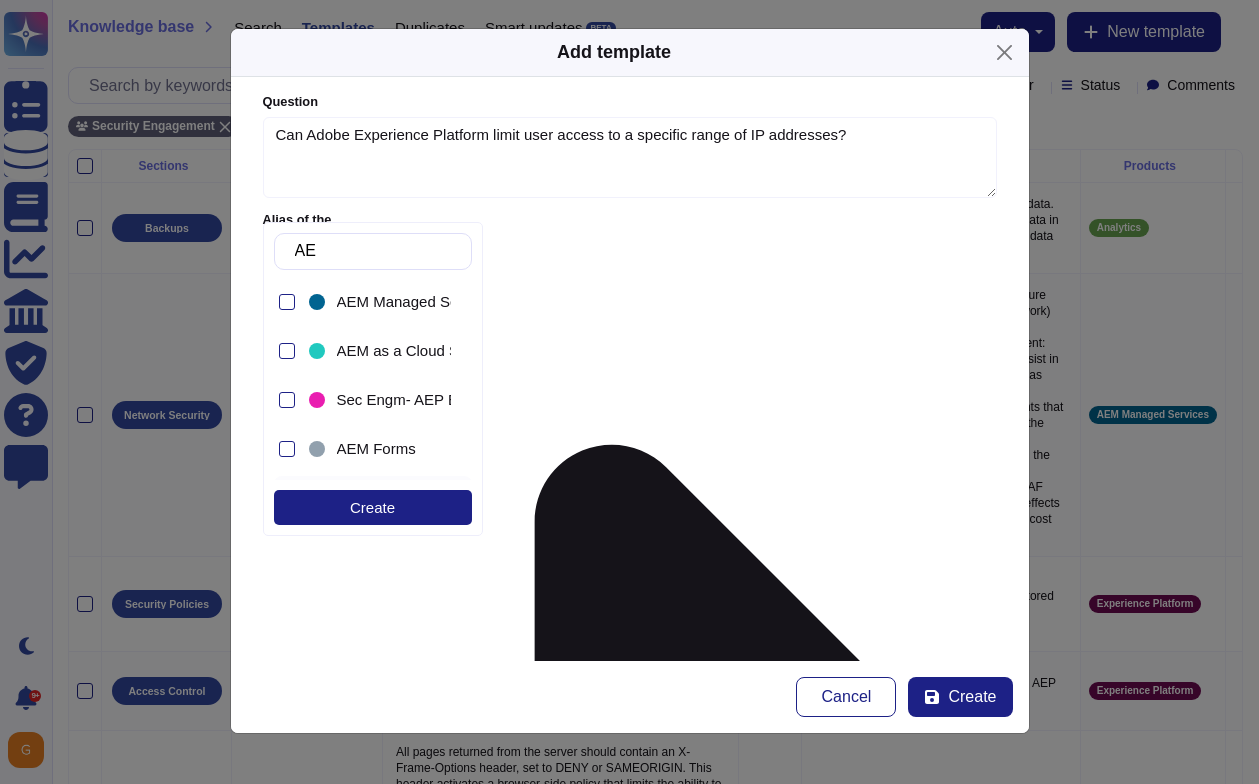 type on "A" 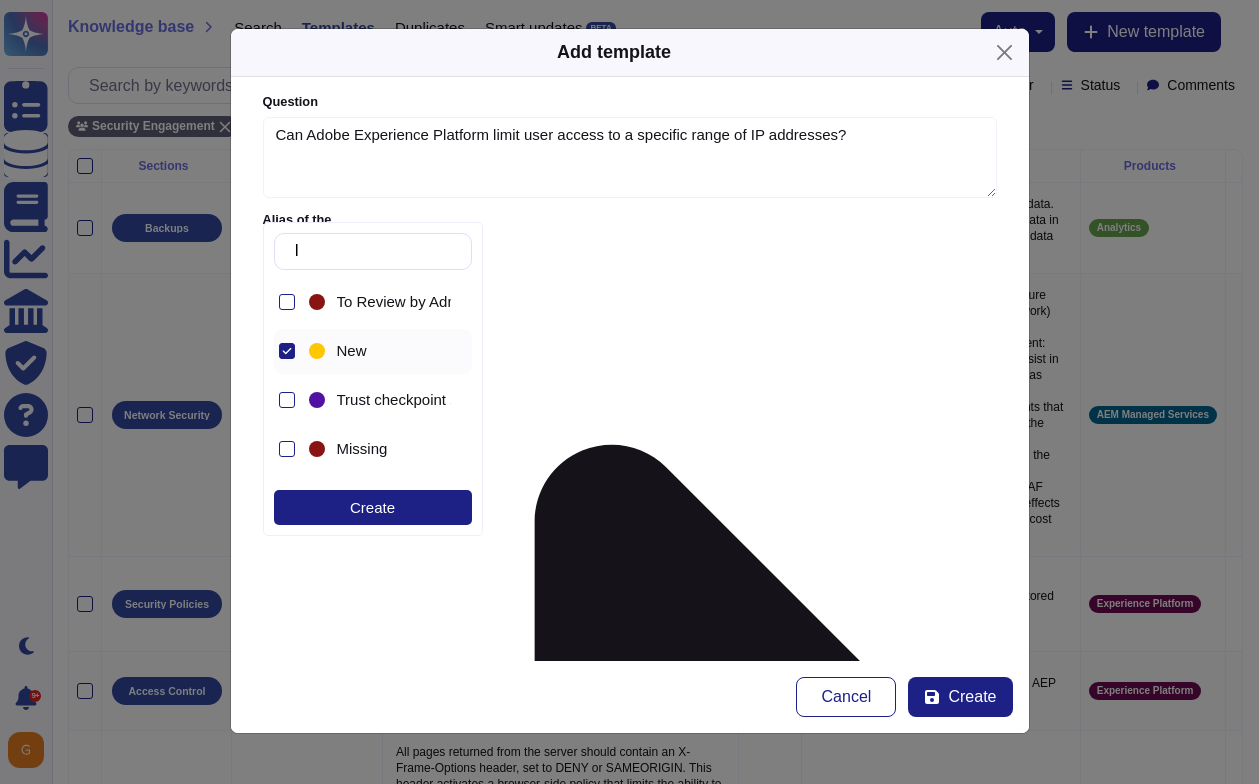 type on "IP" 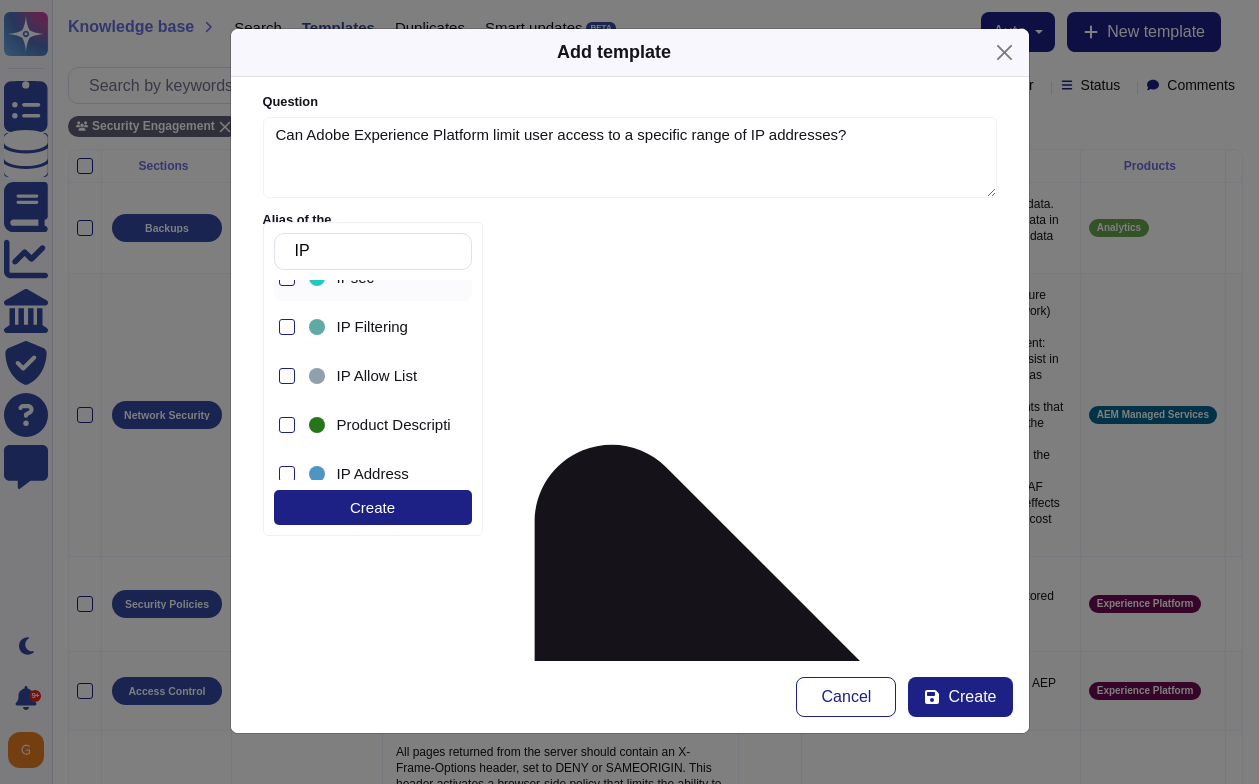 scroll, scrollTop: 424, scrollLeft: 0, axis: vertical 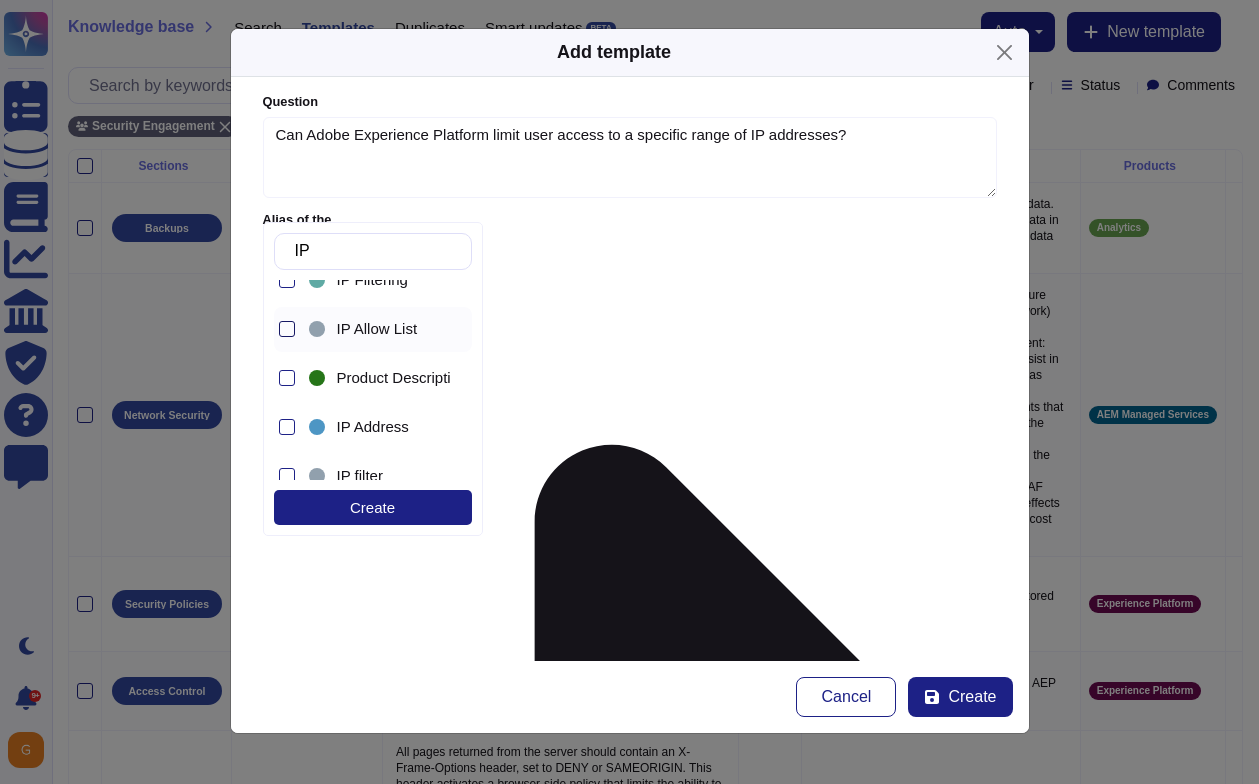 click at bounding box center (287, 329) 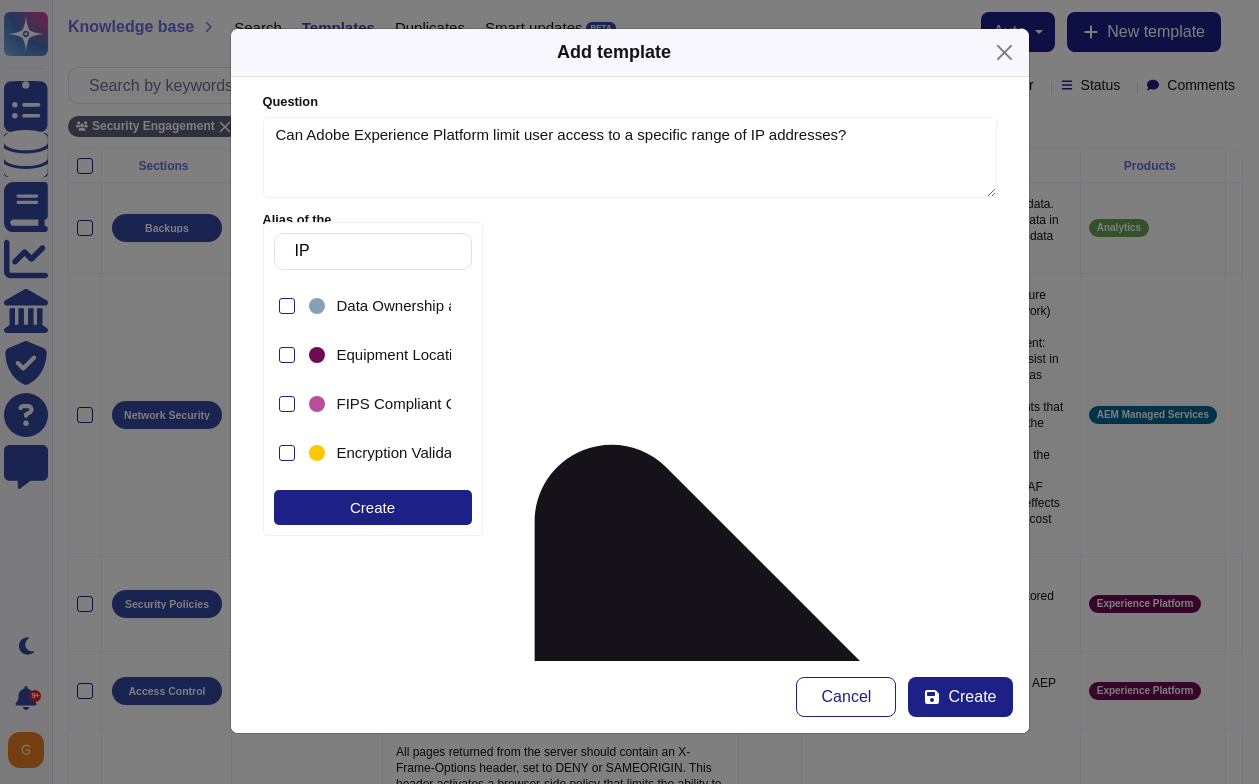 scroll, scrollTop: 671, scrollLeft: 0, axis: vertical 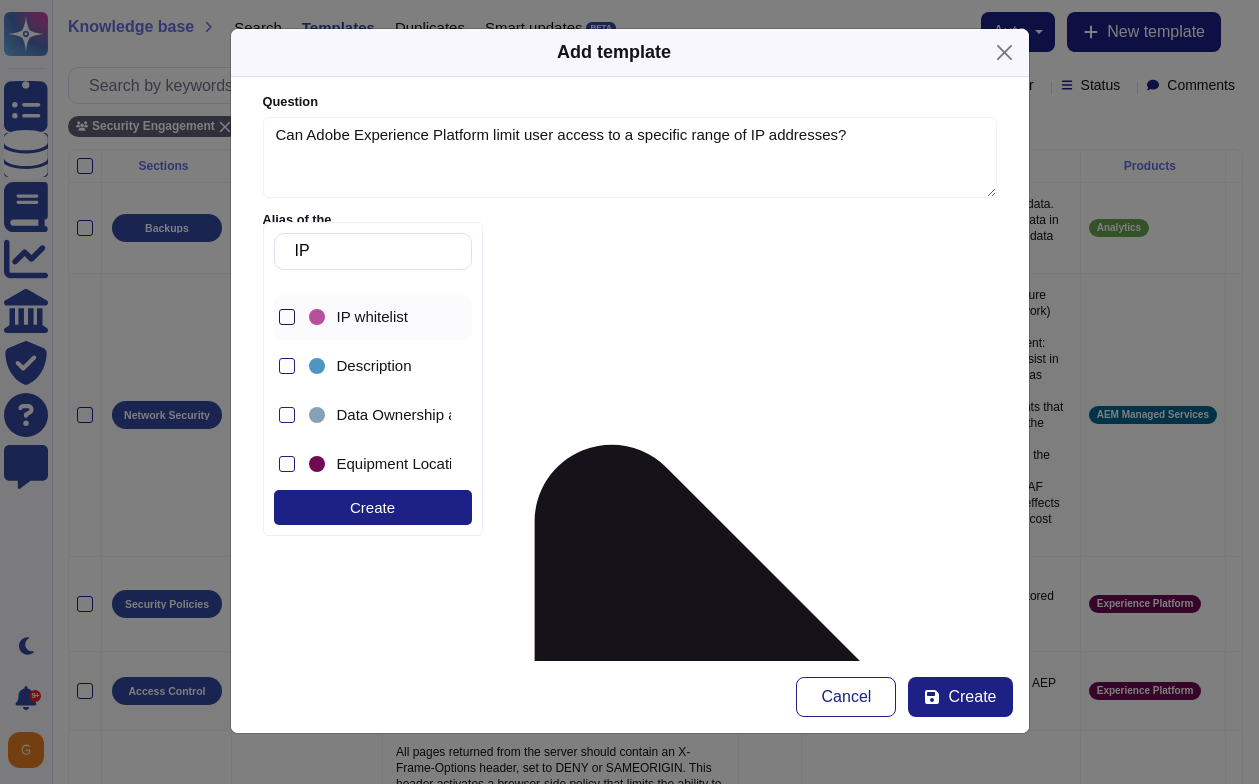 click at bounding box center (287, 317) 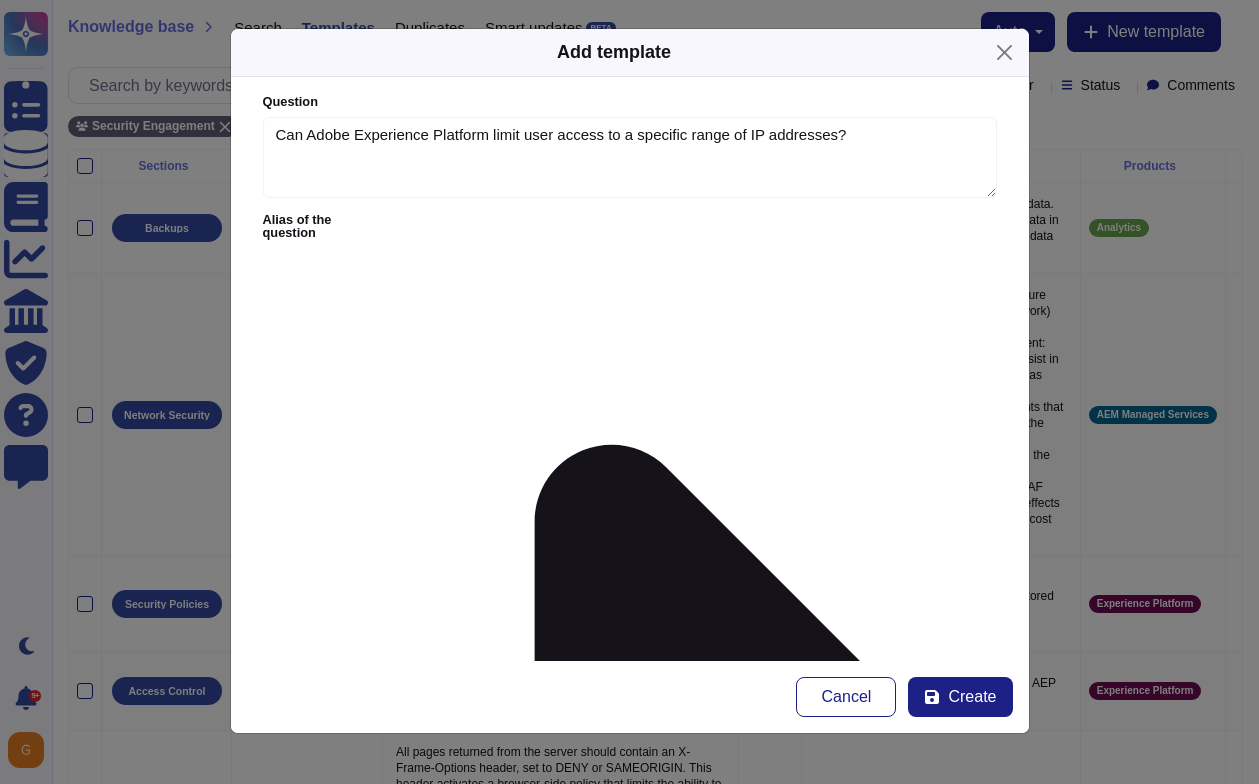 click on "Question Can Adobe Experience Platform limit user access to a specific range of IP addresses? Alias of the question Answer IP allowlisting for user access is not natively supported by Adobe Experience Platform (AEP) for user authentication and user access.
This means that you cannot restrict access to the AEP console or other user-facing features solely based on IP addresses.
User authentication in AEP is typically managed through identity providers (like Adobe Identity Management or federated authentication with services such as SSO and IDP managed by the customer). Access control is generally handled by roles and permissions rather than IP filtering.
However, IP allowlisting for specific services within AEP, like data integration (sources and destinations) or Query Service, is supported. Yes/No Yes No N/A More Yes/No options Properties 4 items selected Owner Adobe Wide Sections Sub-sections Review Cycle Every year From [DATE] Next expiration date: [DATE] Linked documents Attach document" at bounding box center (630, 369) 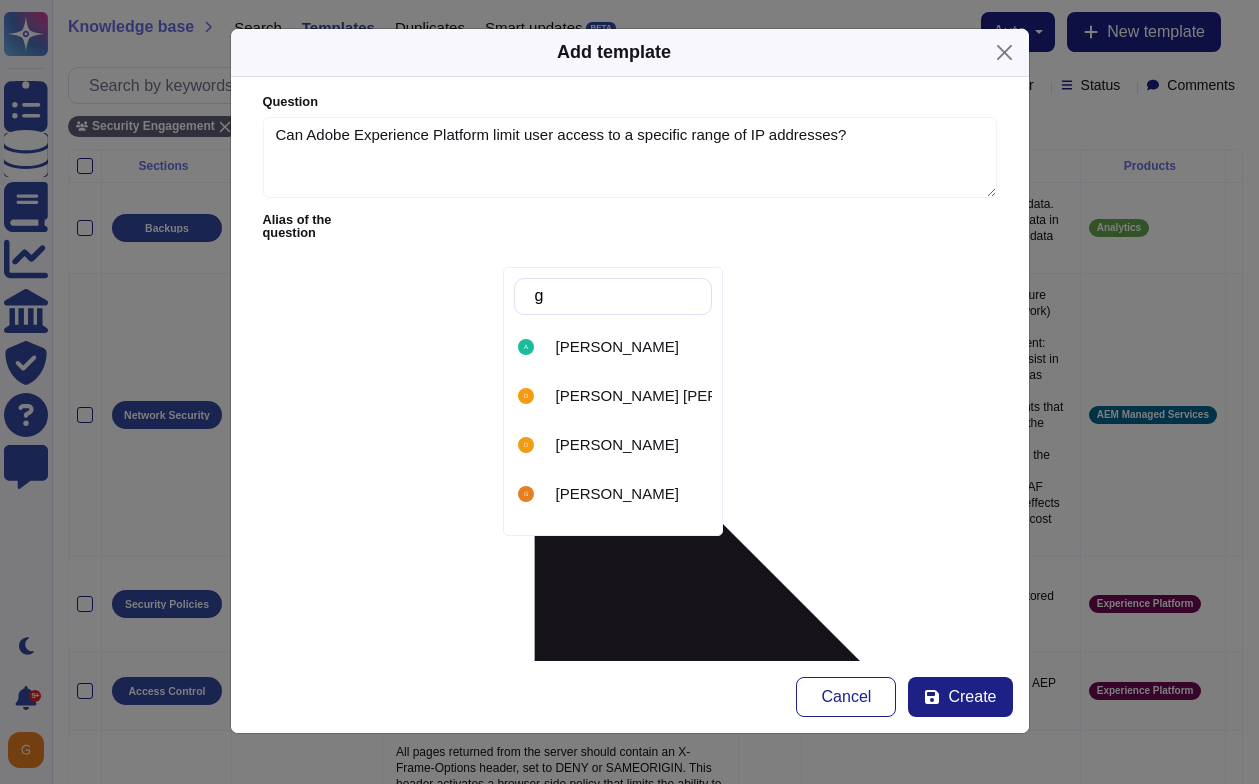 type on "ga" 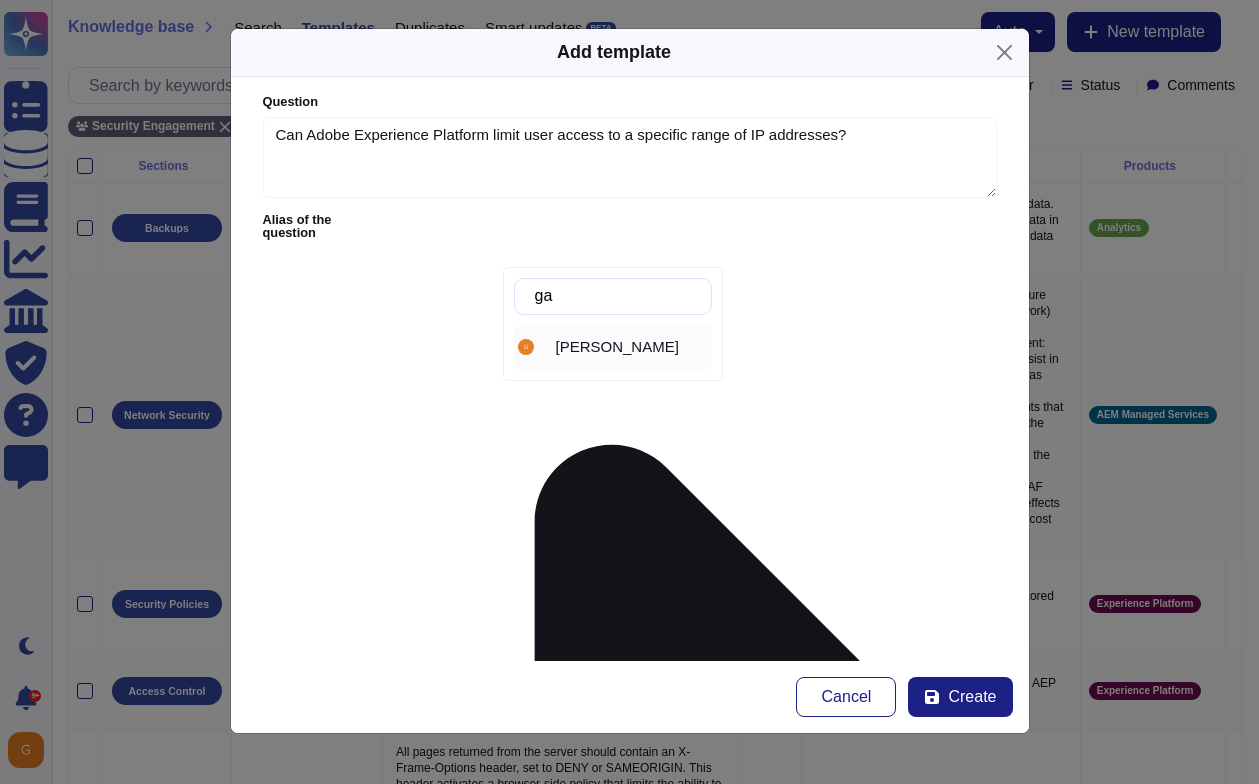 click on "[PERSON_NAME]" at bounding box center (613, 347) 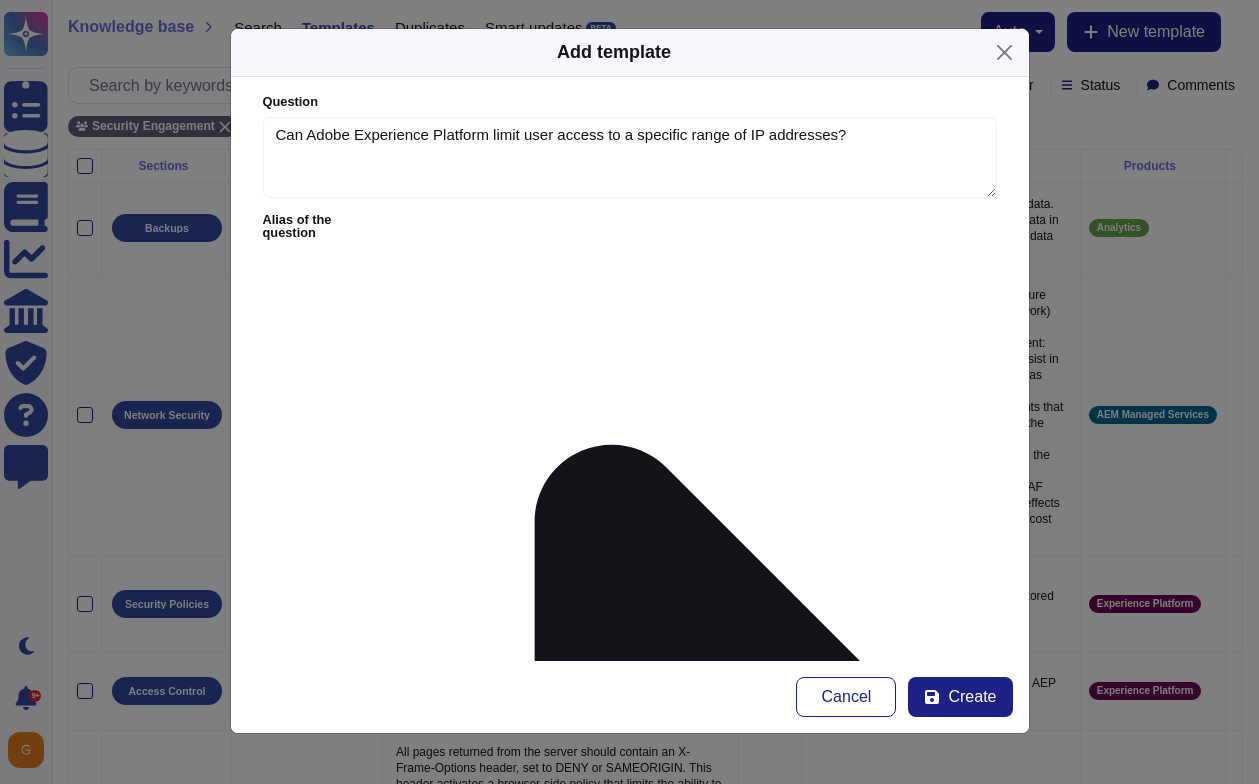 click on "Adobe Wide" at bounding box center [819, 2984] 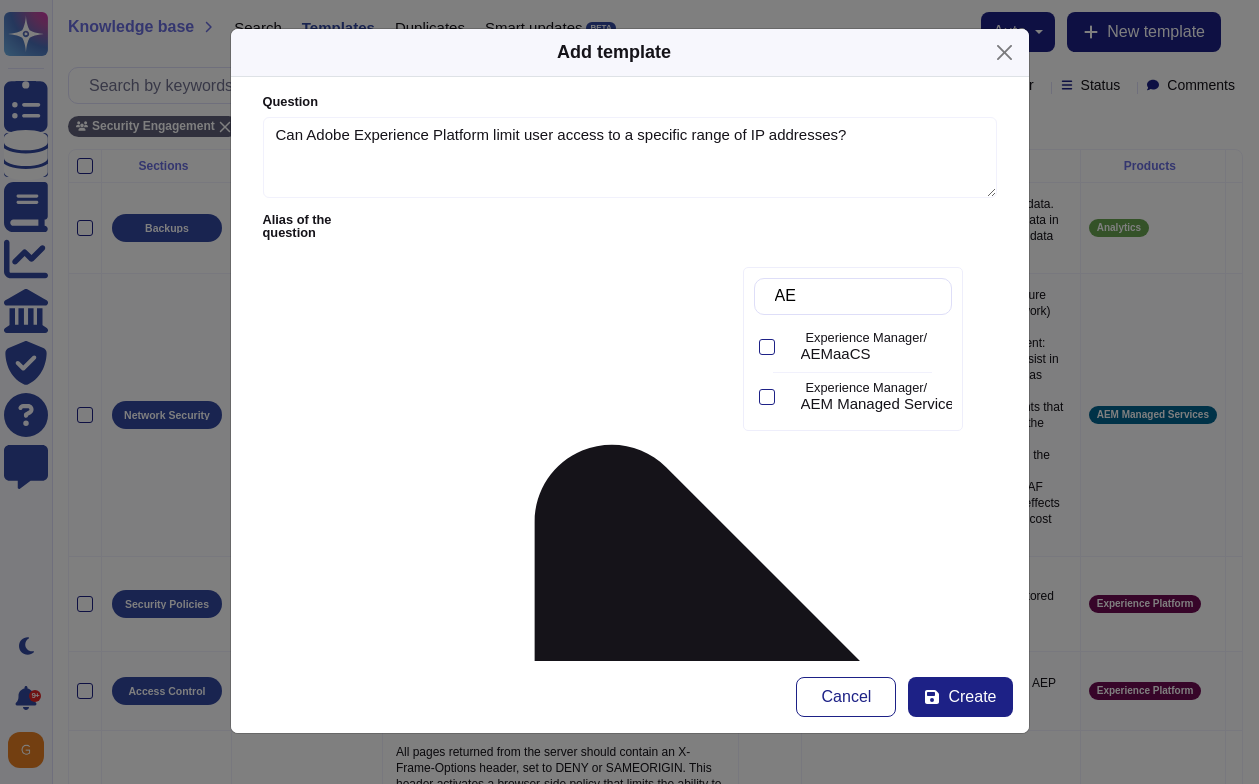 type on "A" 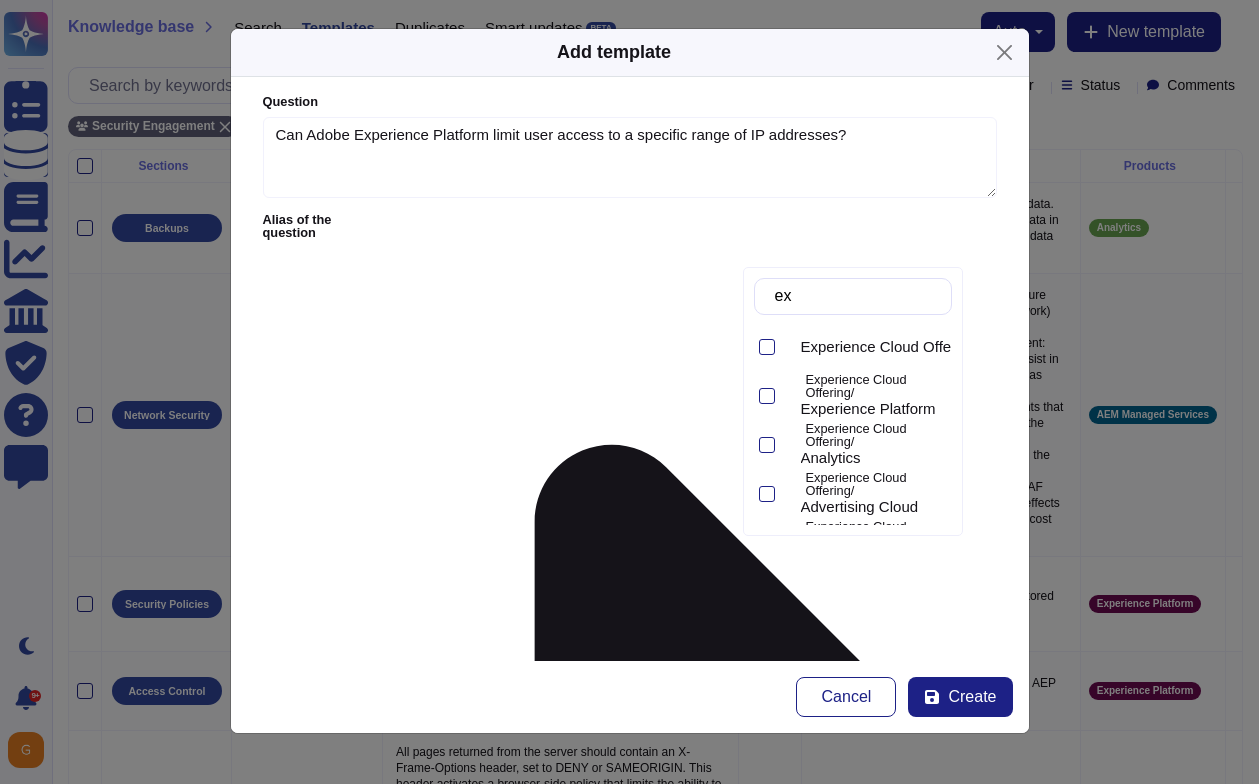 type on "exp" 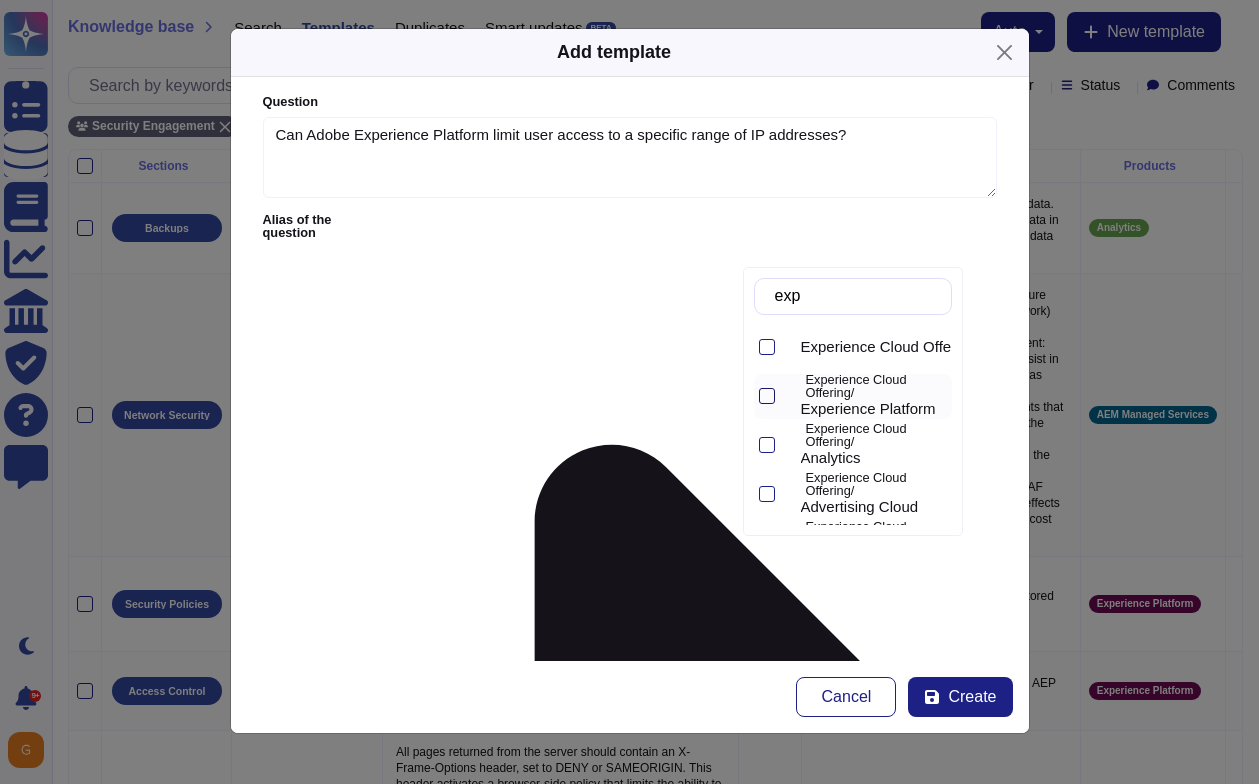 click at bounding box center [767, 396] 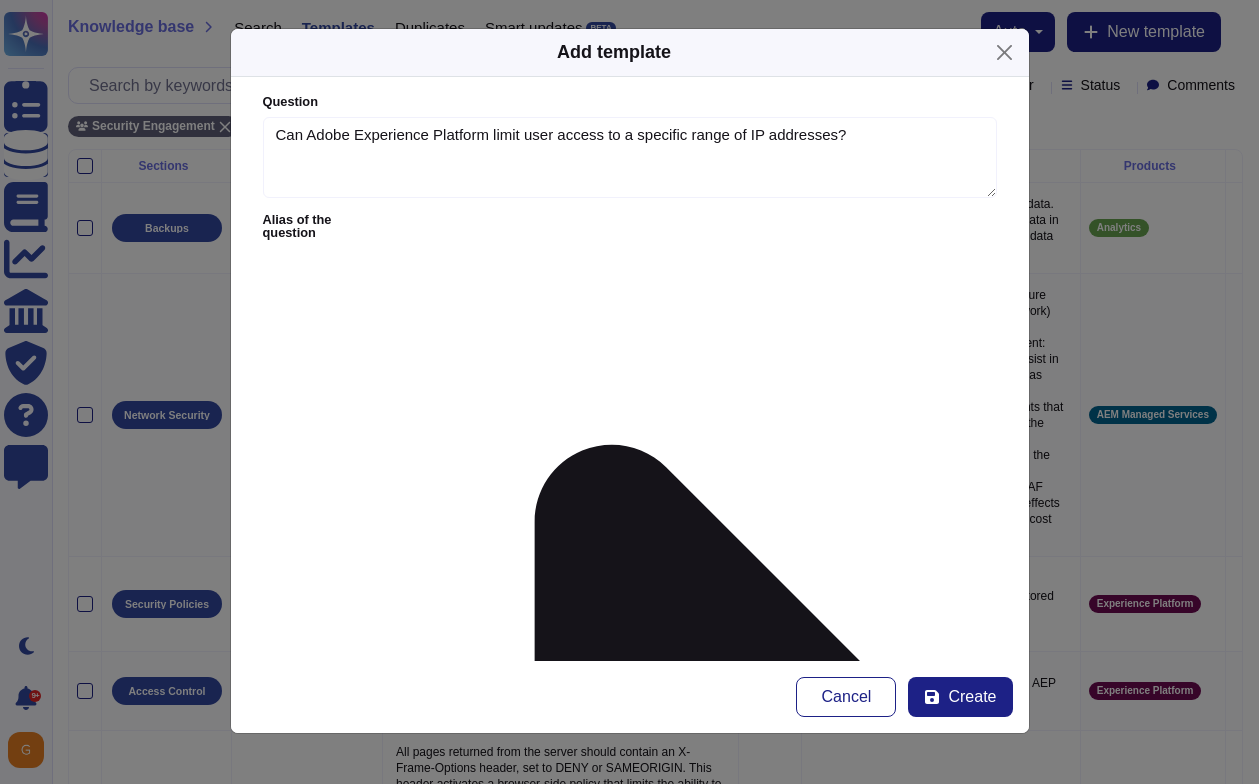 click on "Sections" at bounding box center (328, 3042) 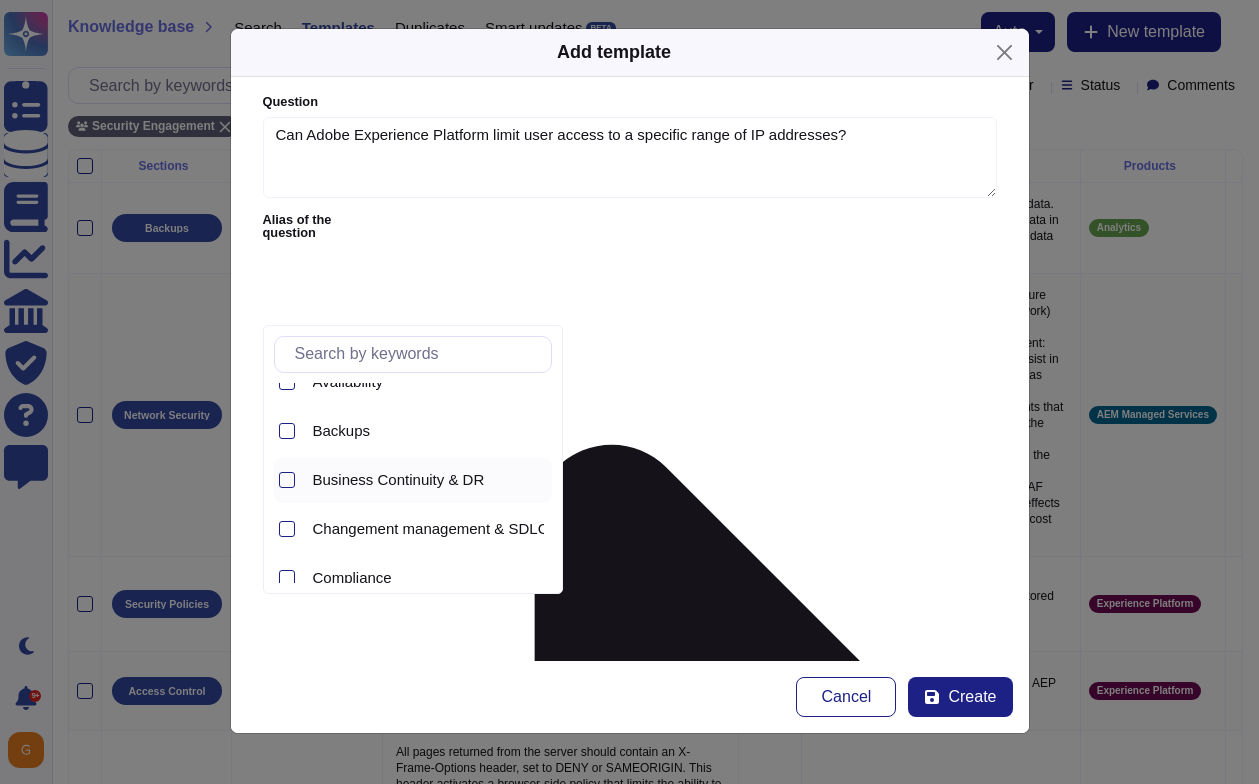 scroll, scrollTop: 0, scrollLeft: 0, axis: both 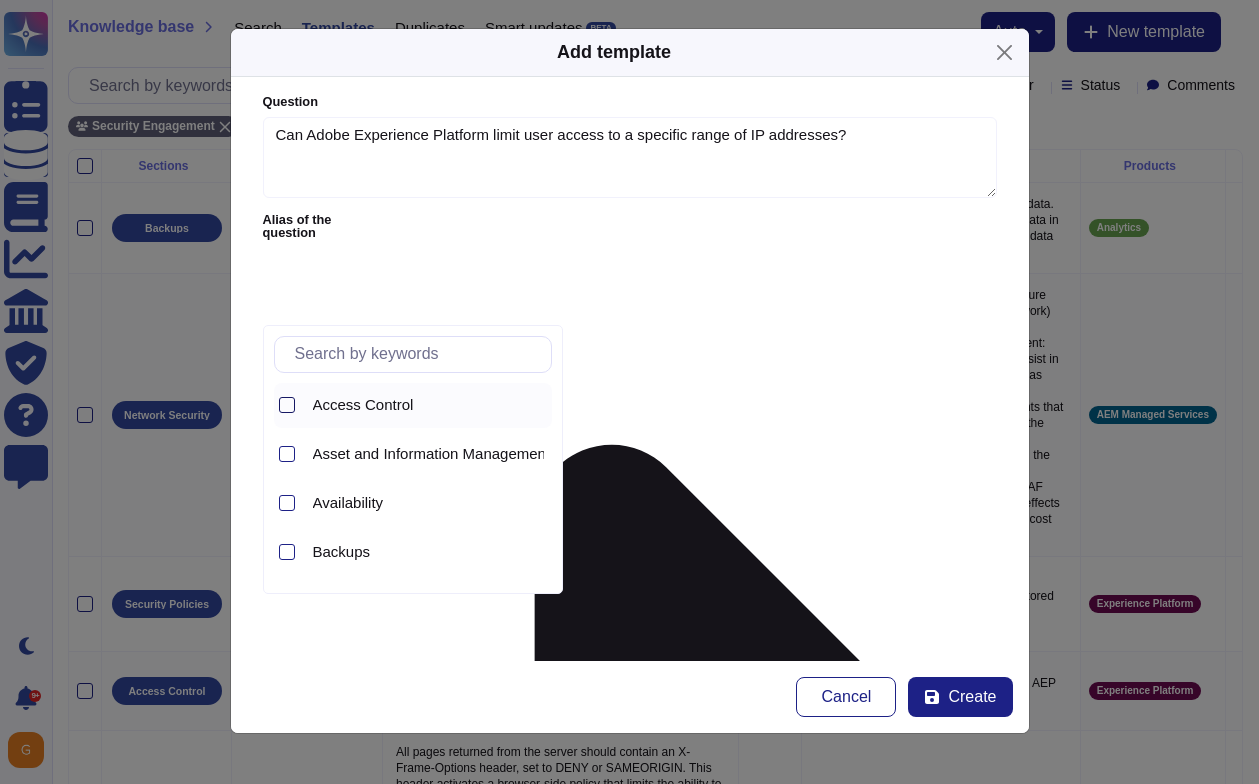 click at bounding box center (287, 405) 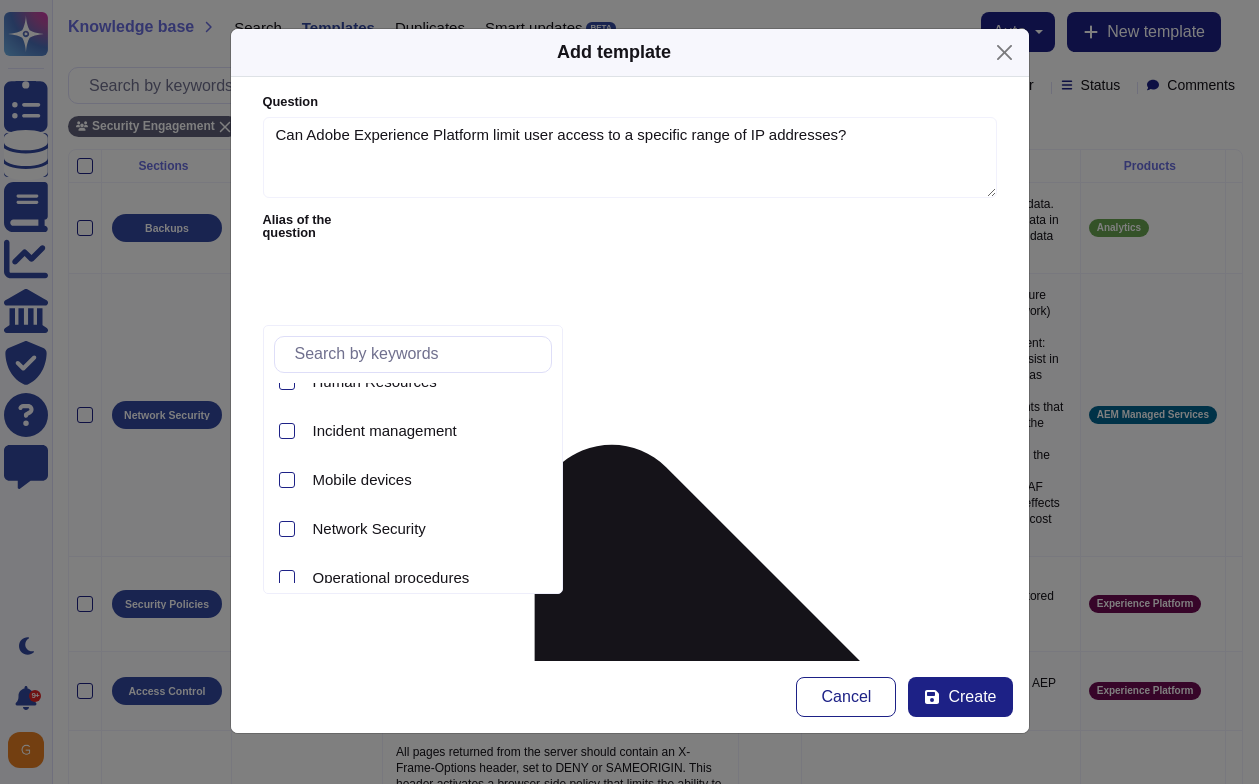 scroll, scrollTop: 625, scrollLeft: 0, axis: vertical 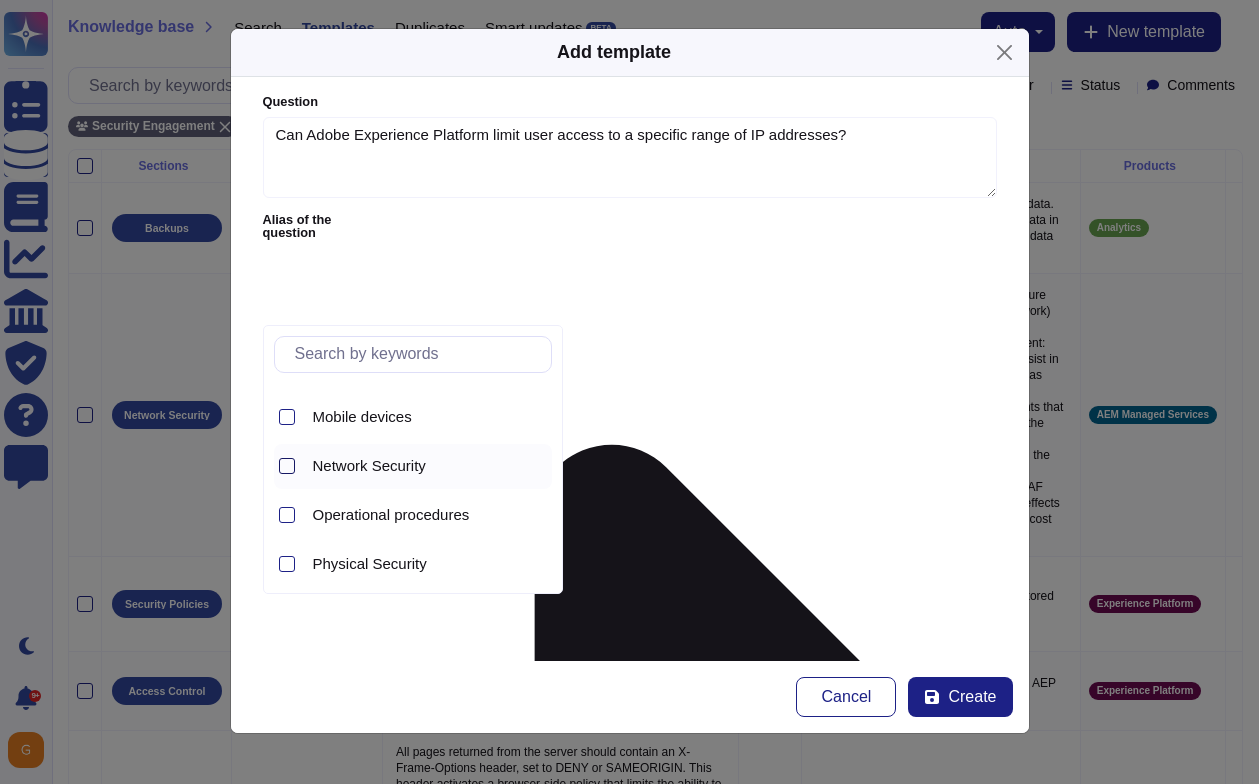 click at bounding box center (287, 466) 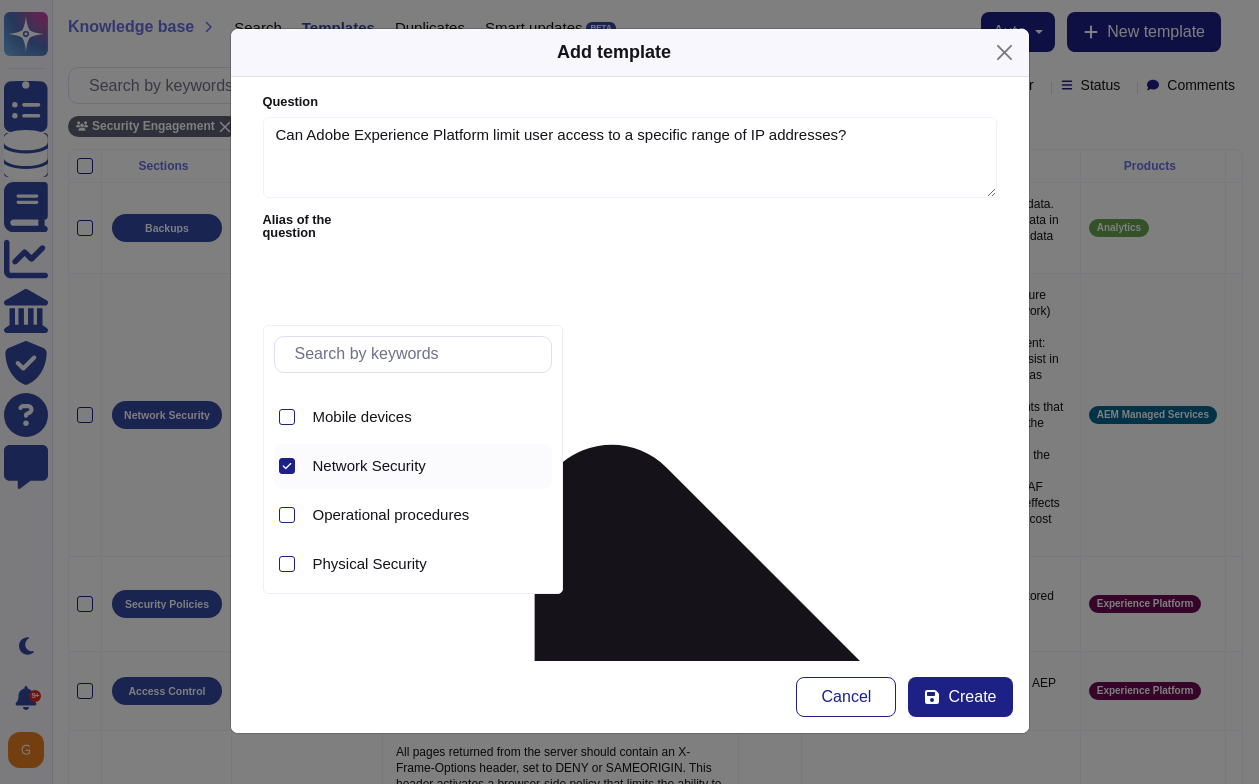 scroll, scrollTop: 664, scrollLeft: 0, axis: vertical 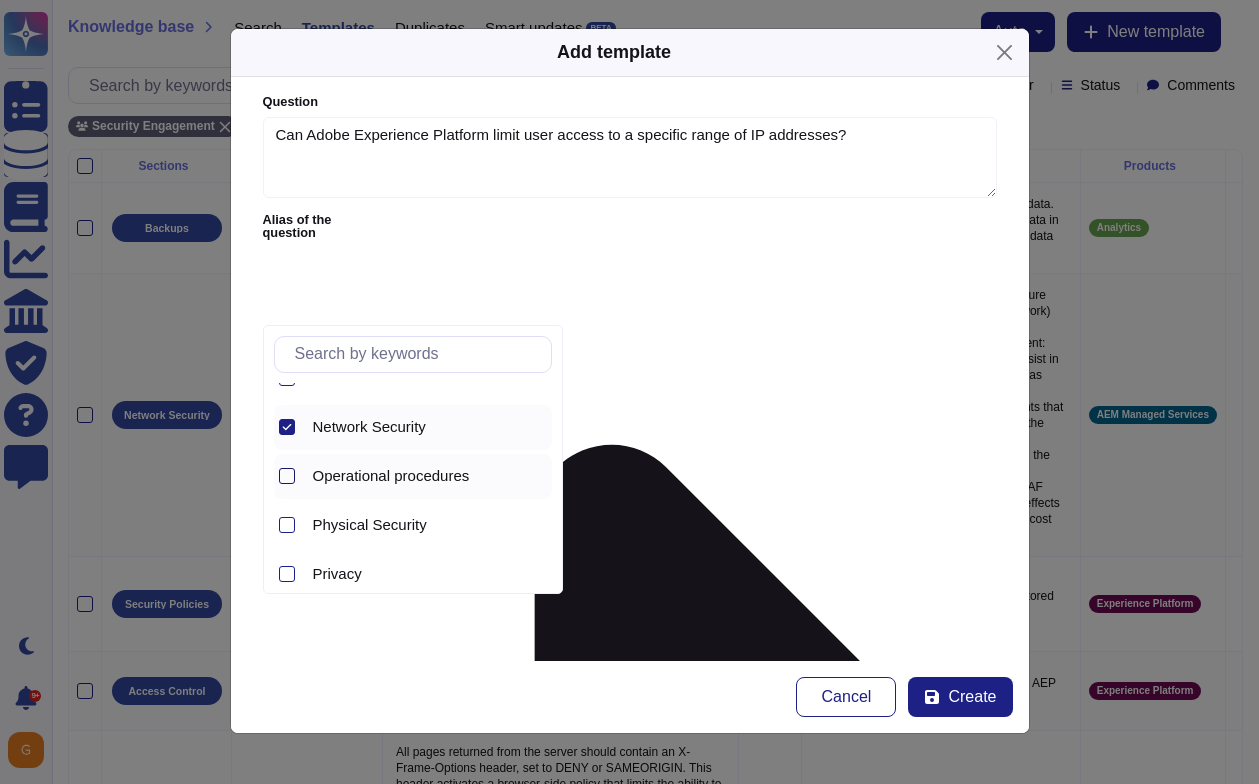 click at bounding box center [287, 476] 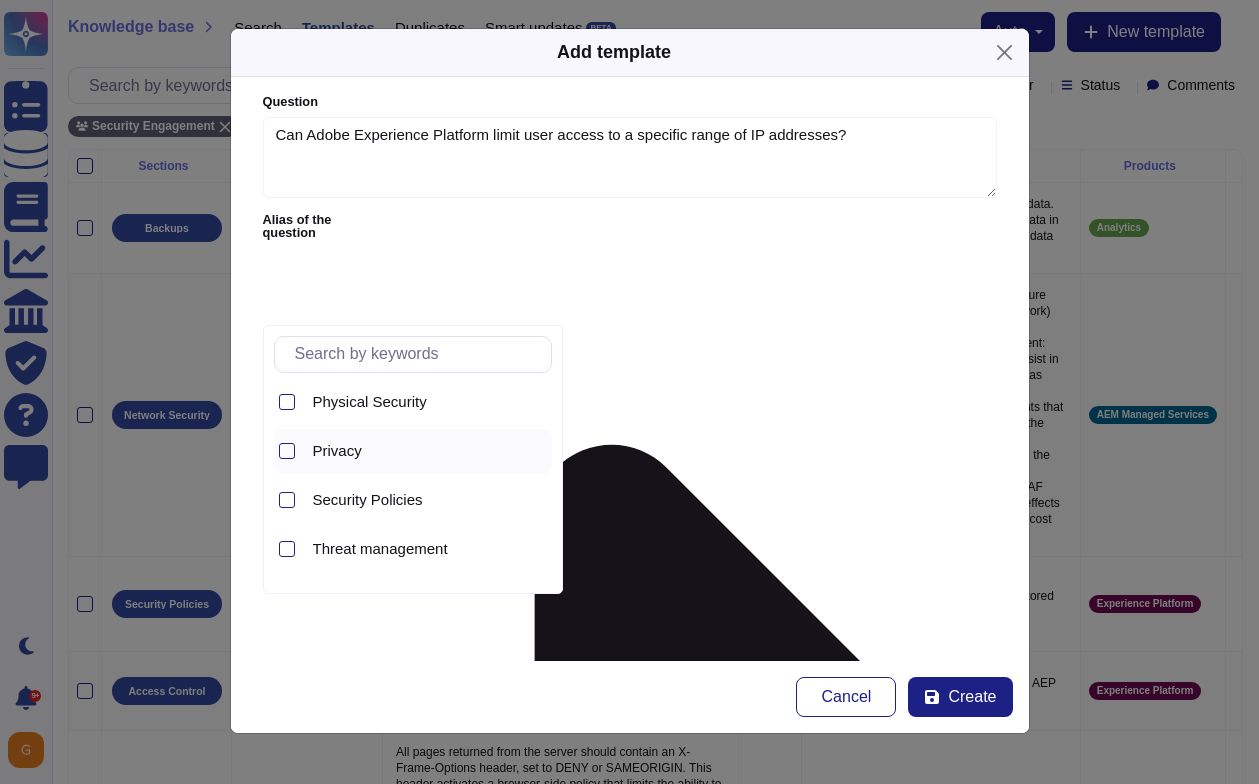 scroll, scrollTop: 825, scrollLeft: 0, axis: vertical 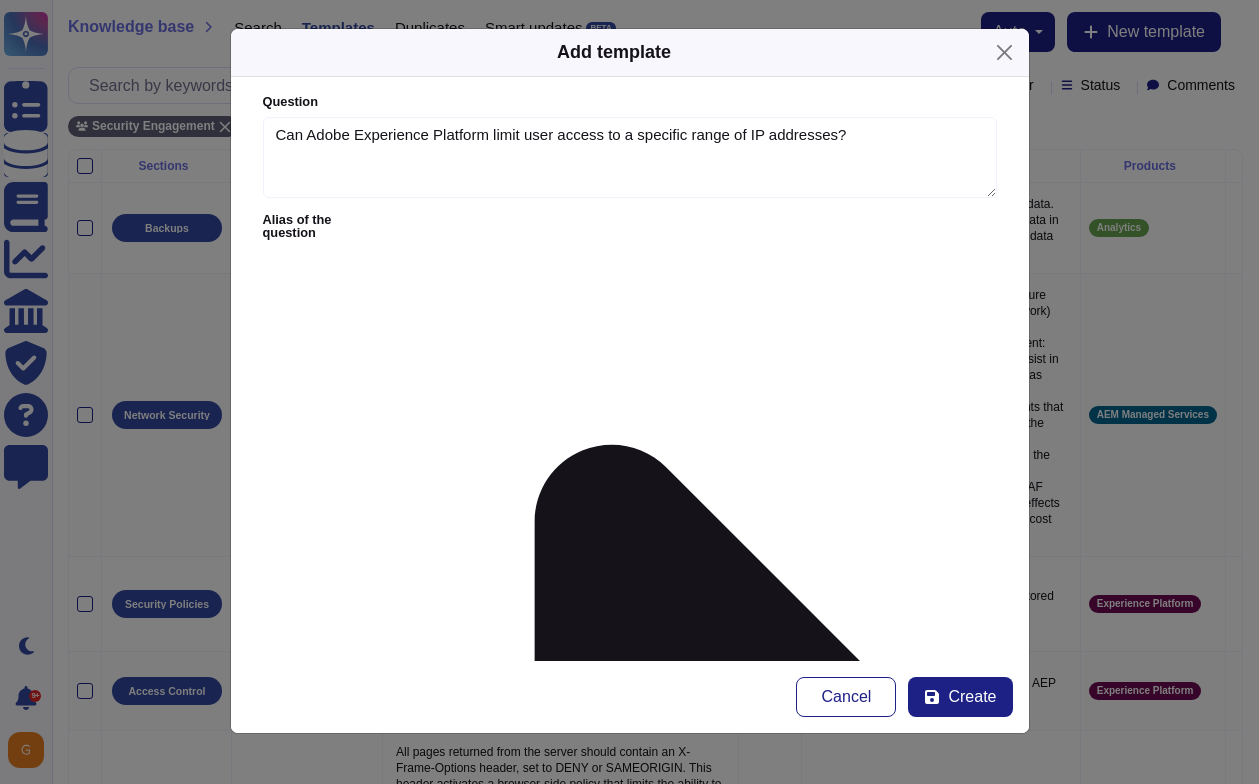 click on "Sub-sections" at bounding box center [610, 3042] 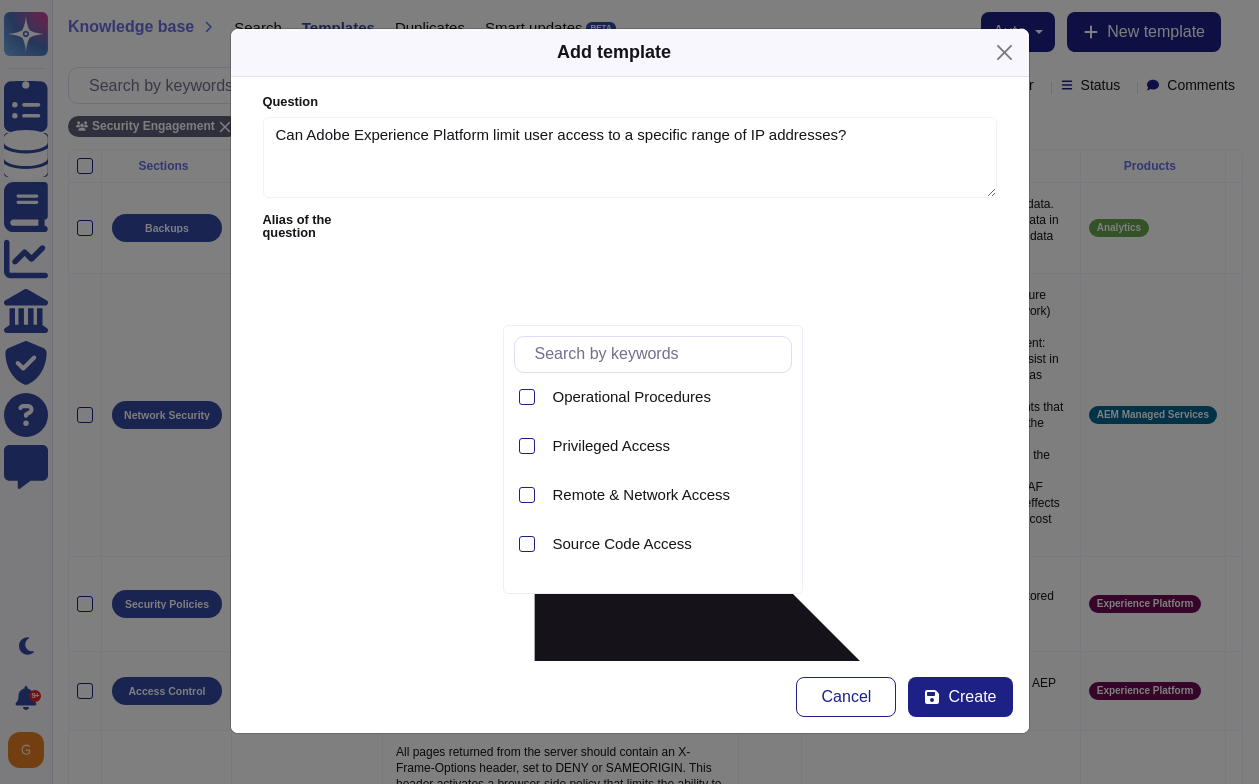 scroll, scrollTop: 237, scrollLeft: 0, axis: vertical 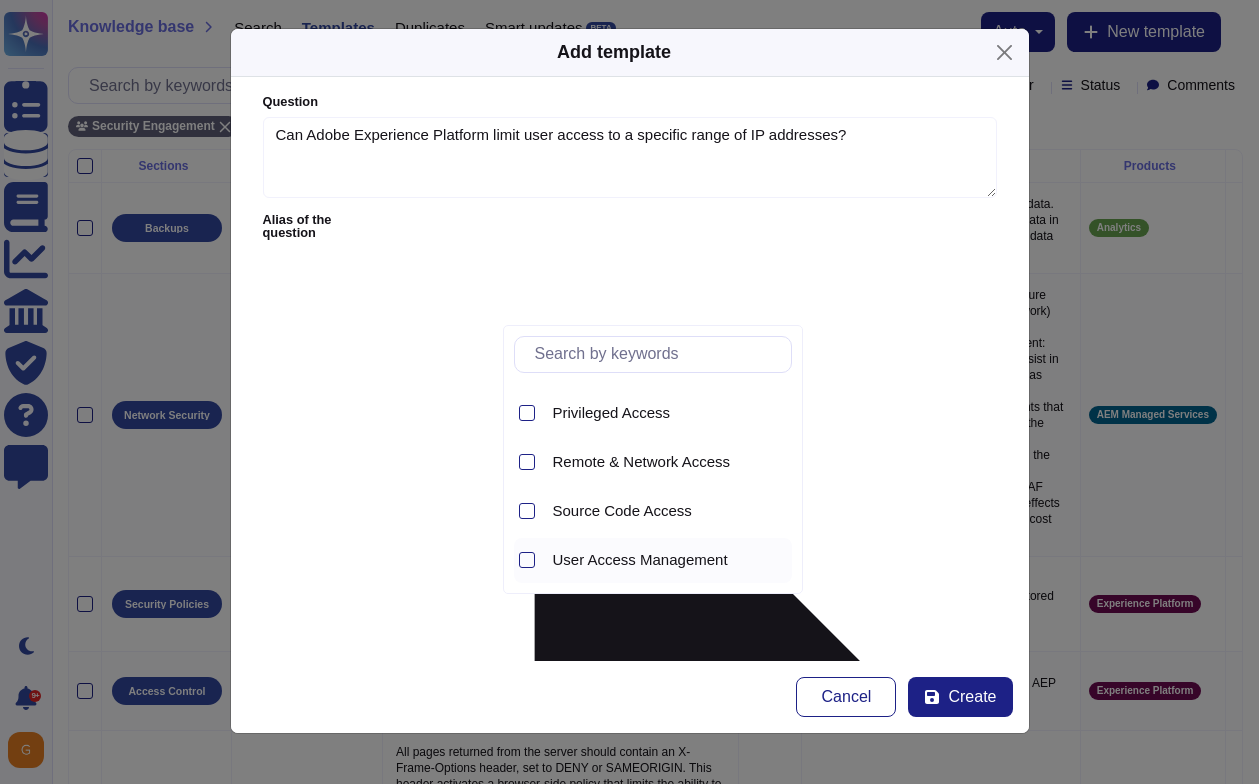 click on "User Access Management" at bounding box center [653, 560] 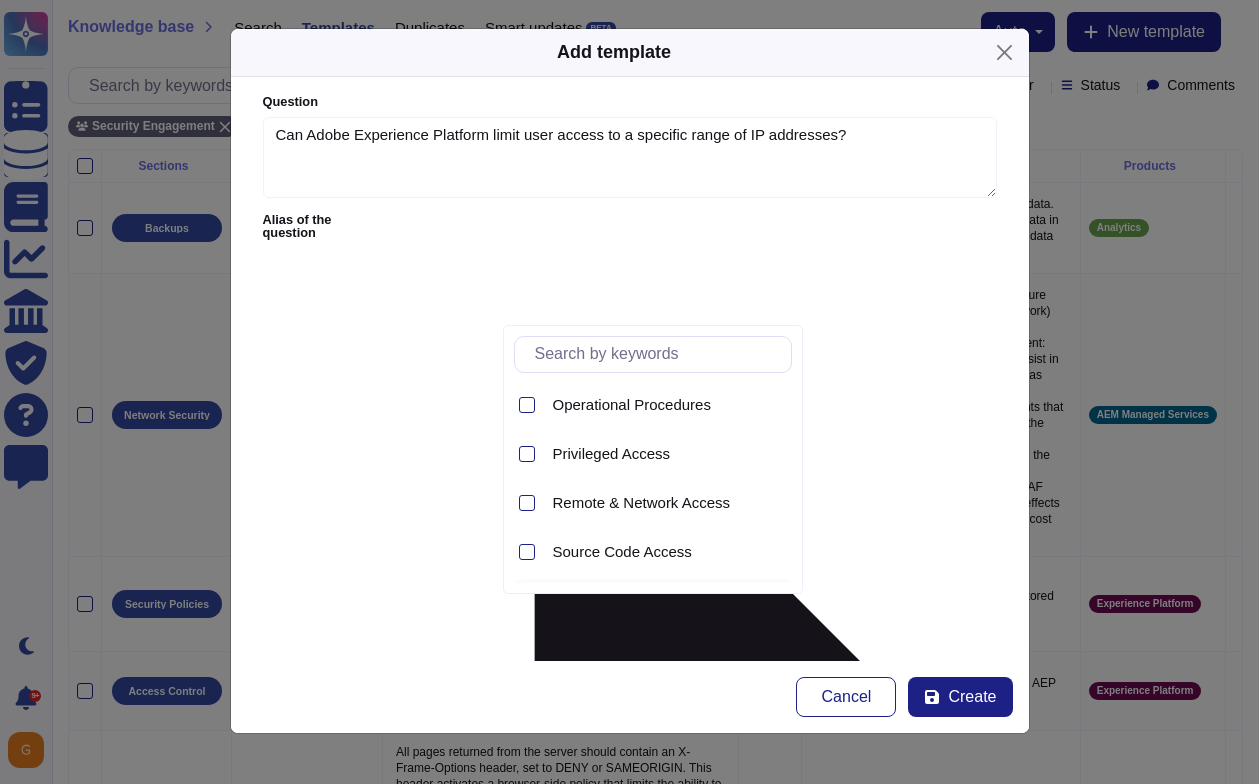 scroll, scrollTop: 174, scrollLeft: 0, axis: vertical 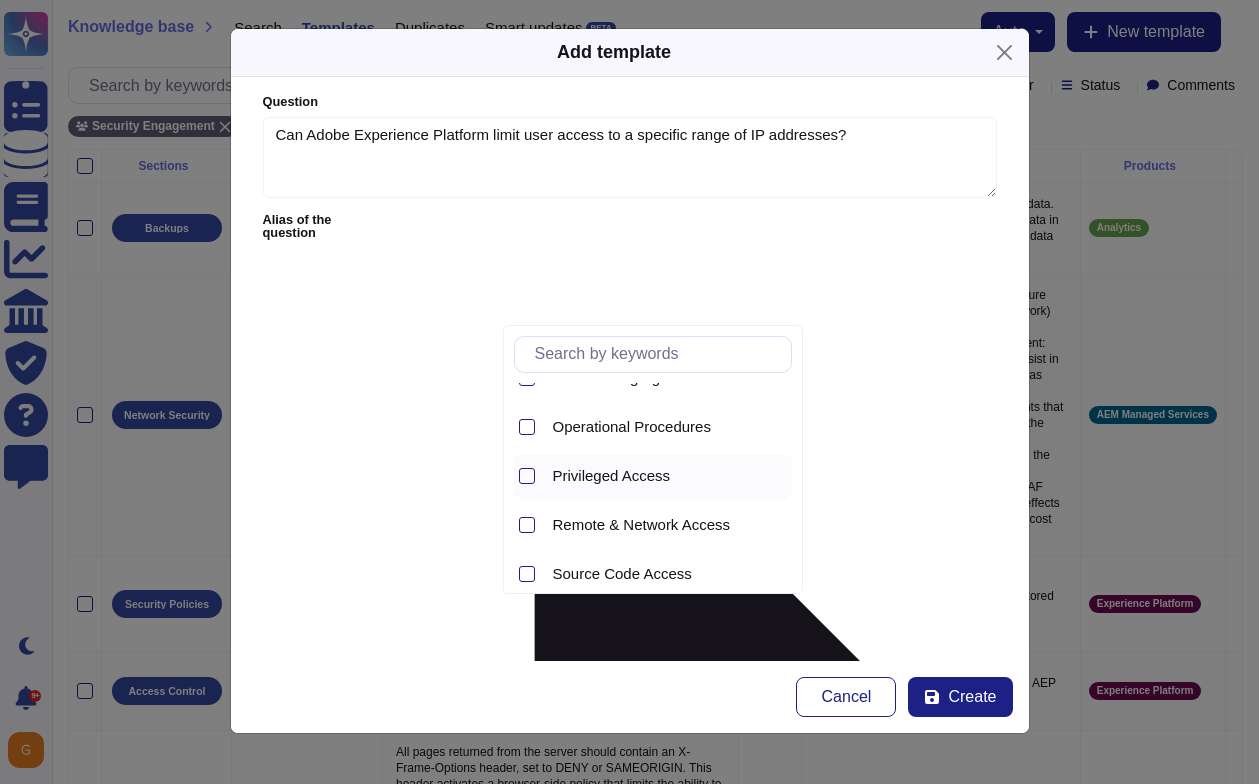 click on "Privileged Access" at bounding box center [668, 476] 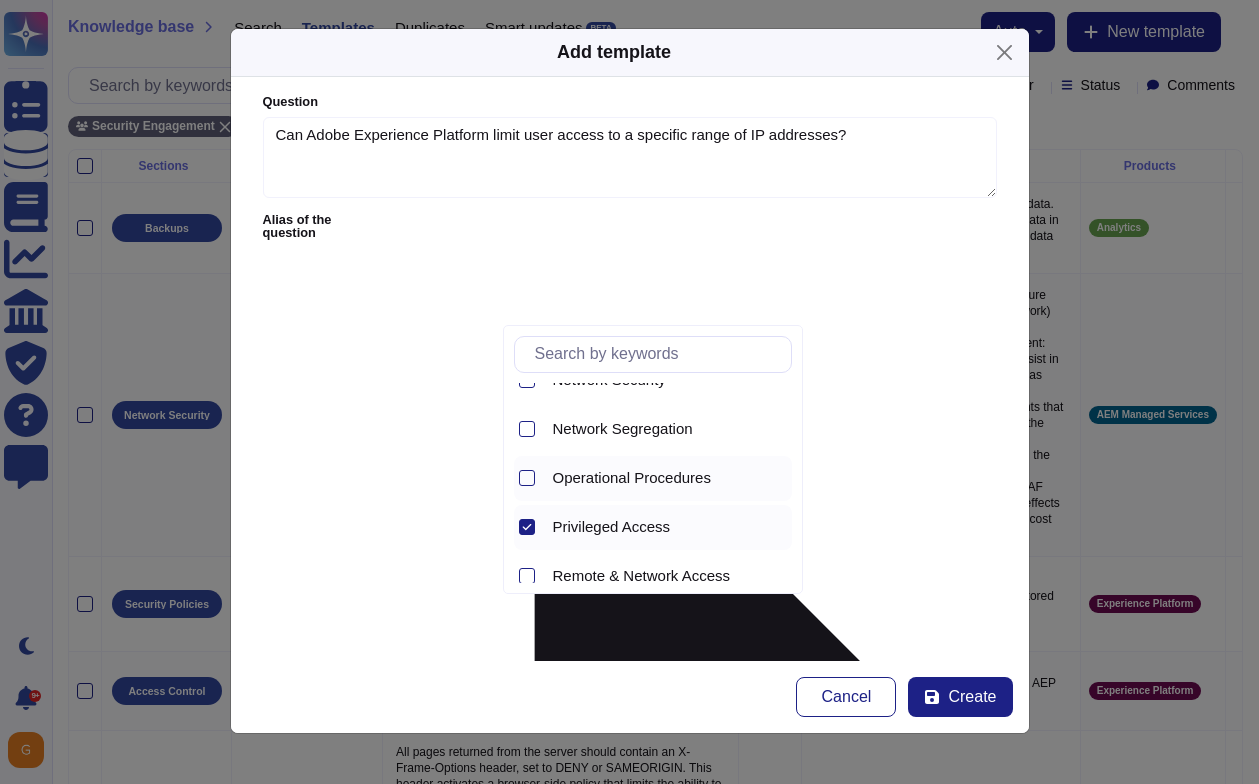 click on "Operational Procedures" at bounding box center [653, 478] 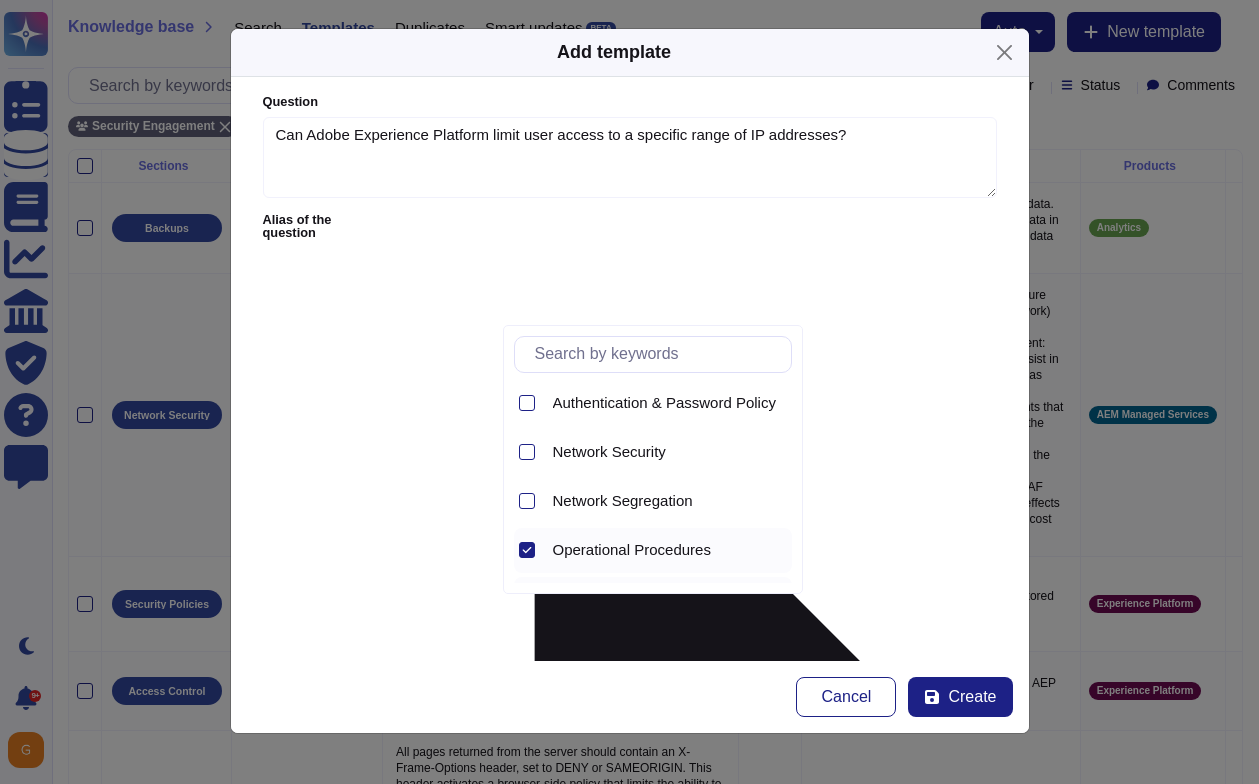scroll, scrollTop: 49, scrollLeft: 0, axis: vertical 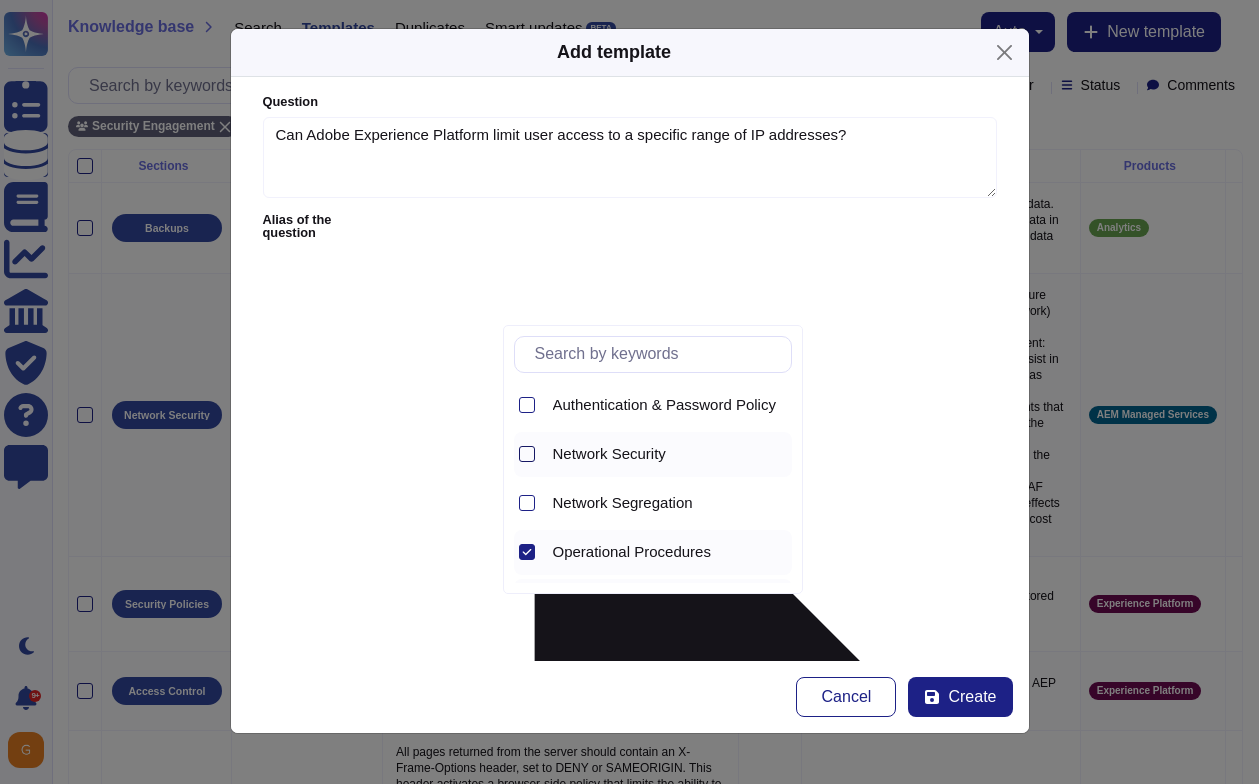 click at bounding box center (527, 454) 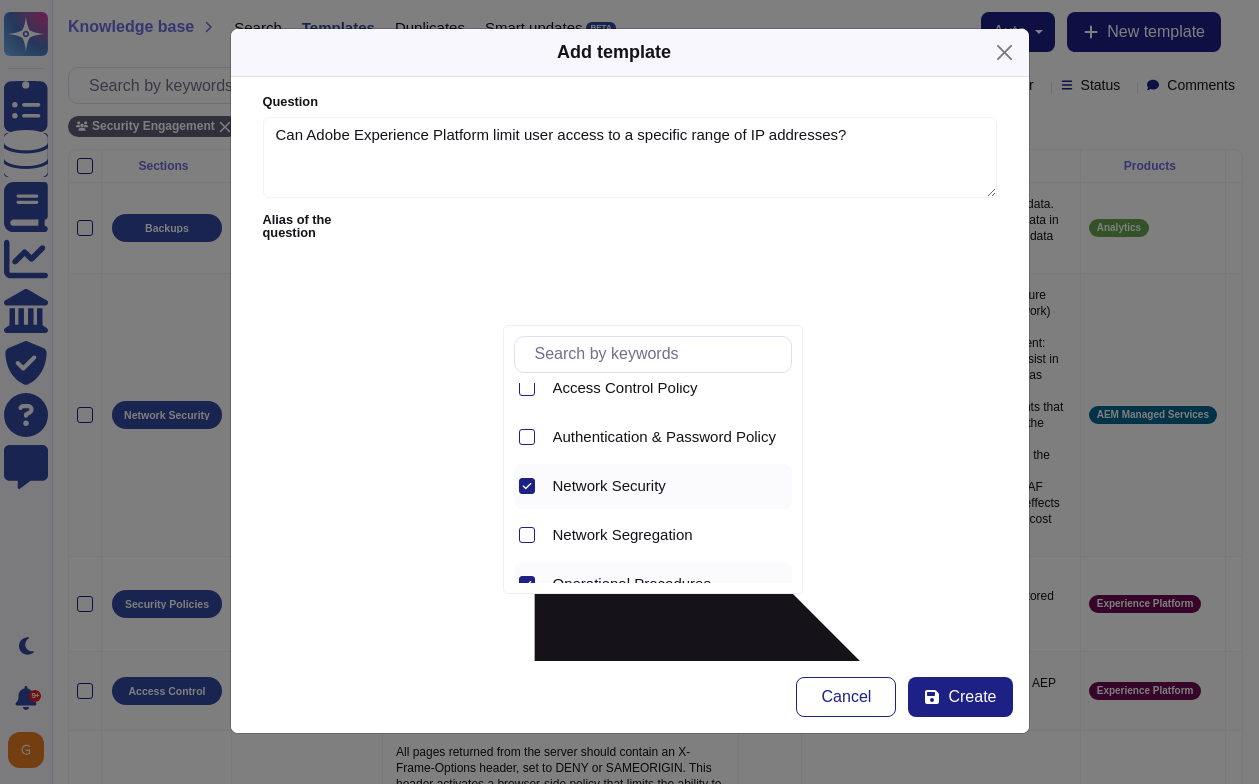 scroll, scrollTop: 0, scrollLeft: 0, axis: both 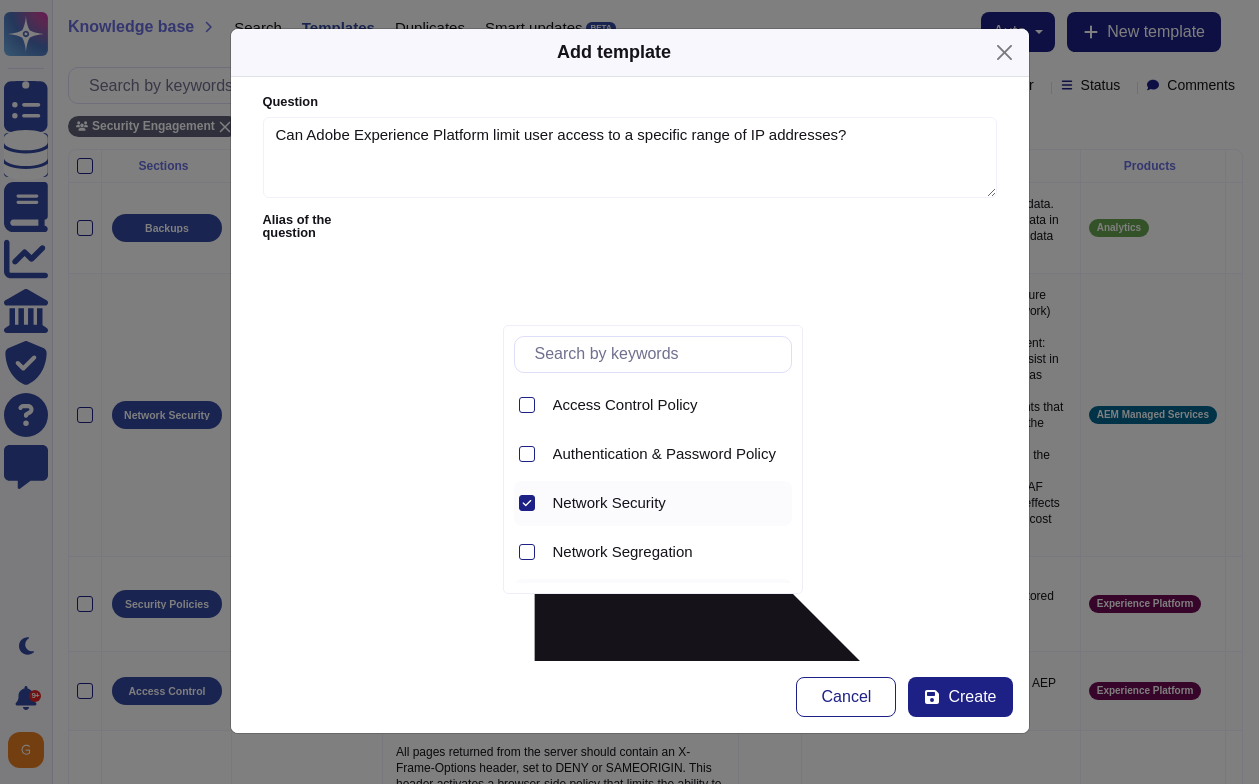 click at bounding box center (527, 454) 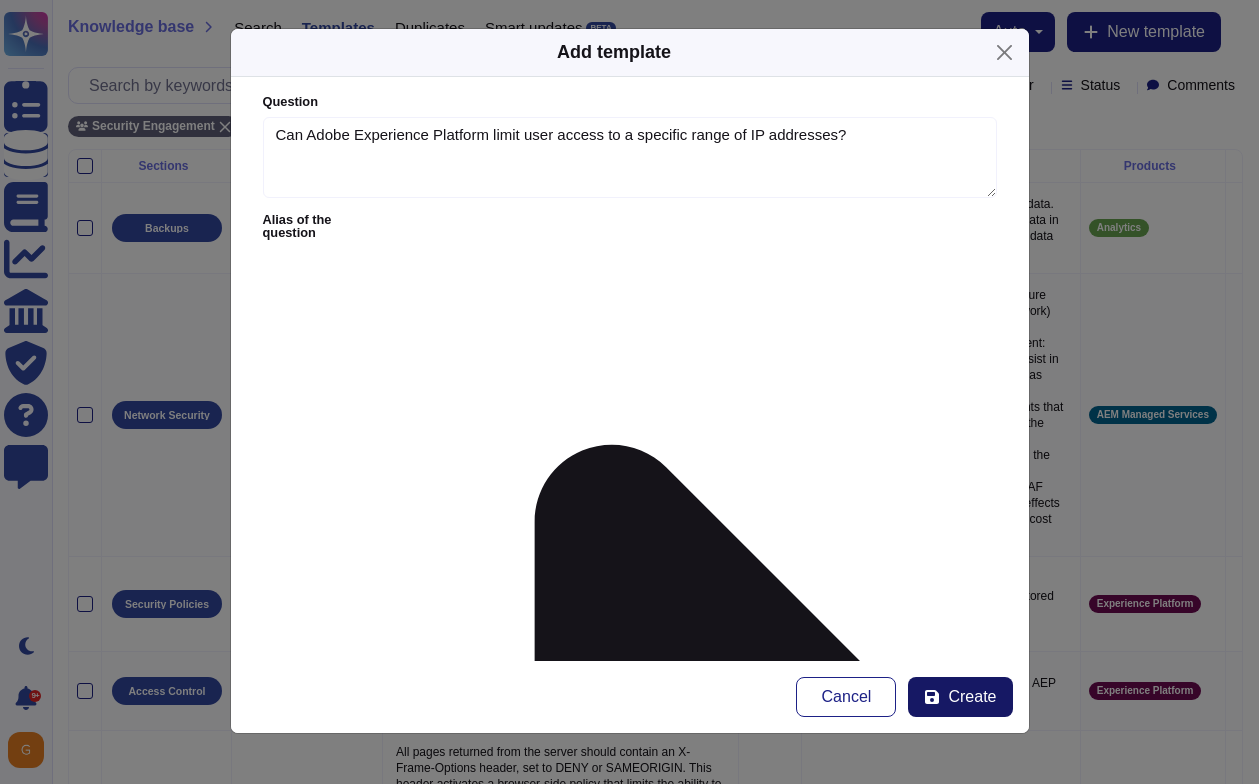 click on "Create" at bounding box center [972, 697] 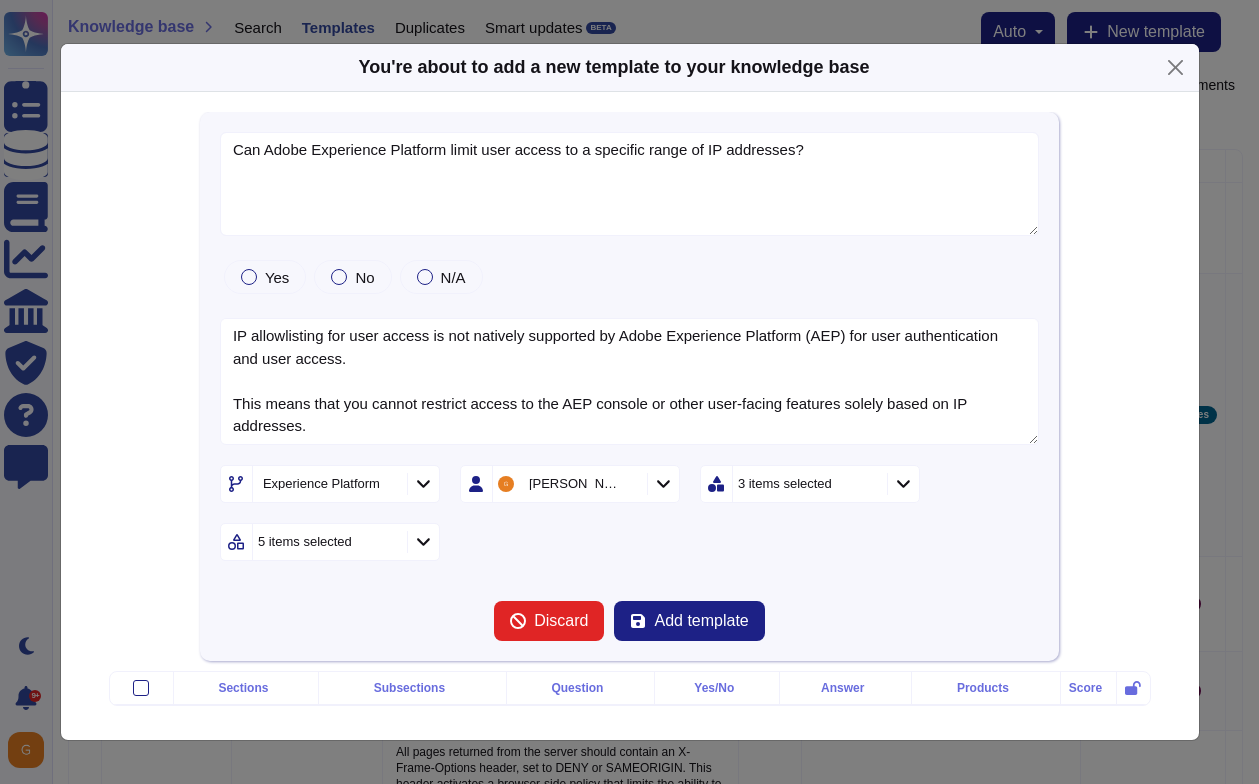 type on "Can Adobe Experience Platform limit user access to a specific range of IP addresses?" 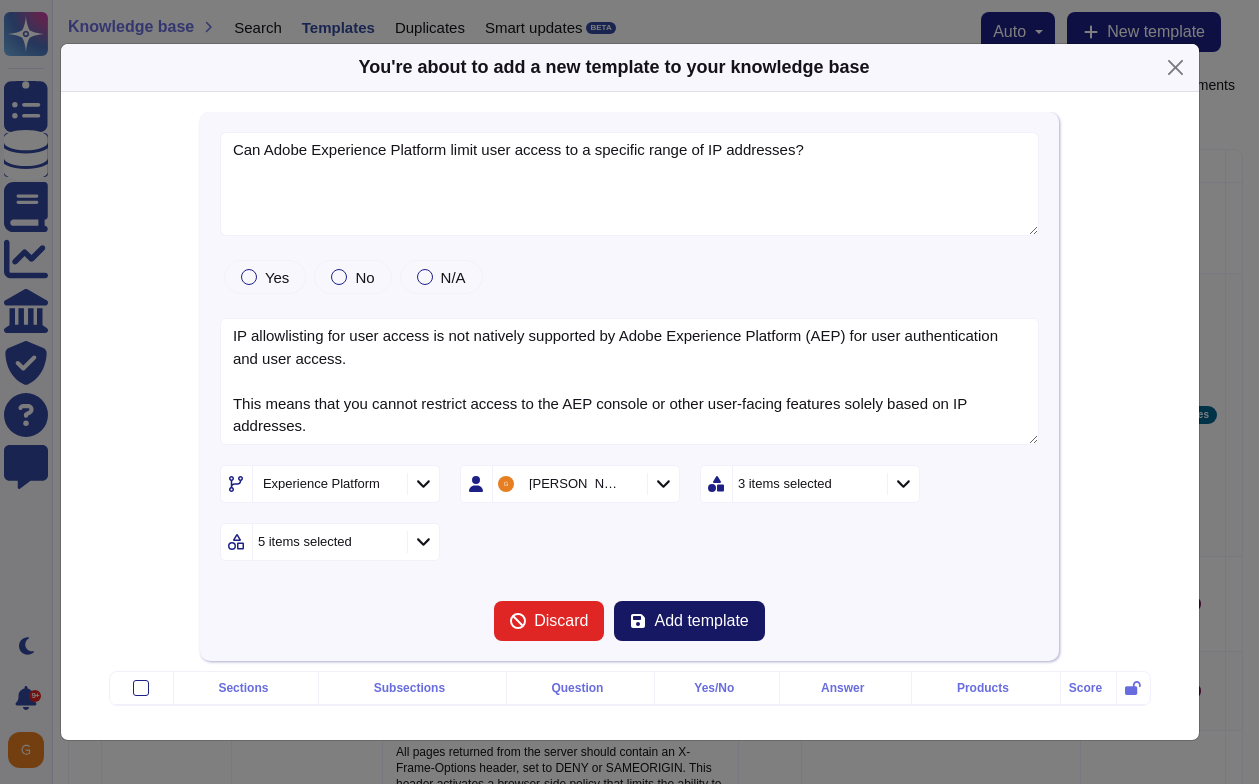 click on "Add template" at bounding box center (701, 621) 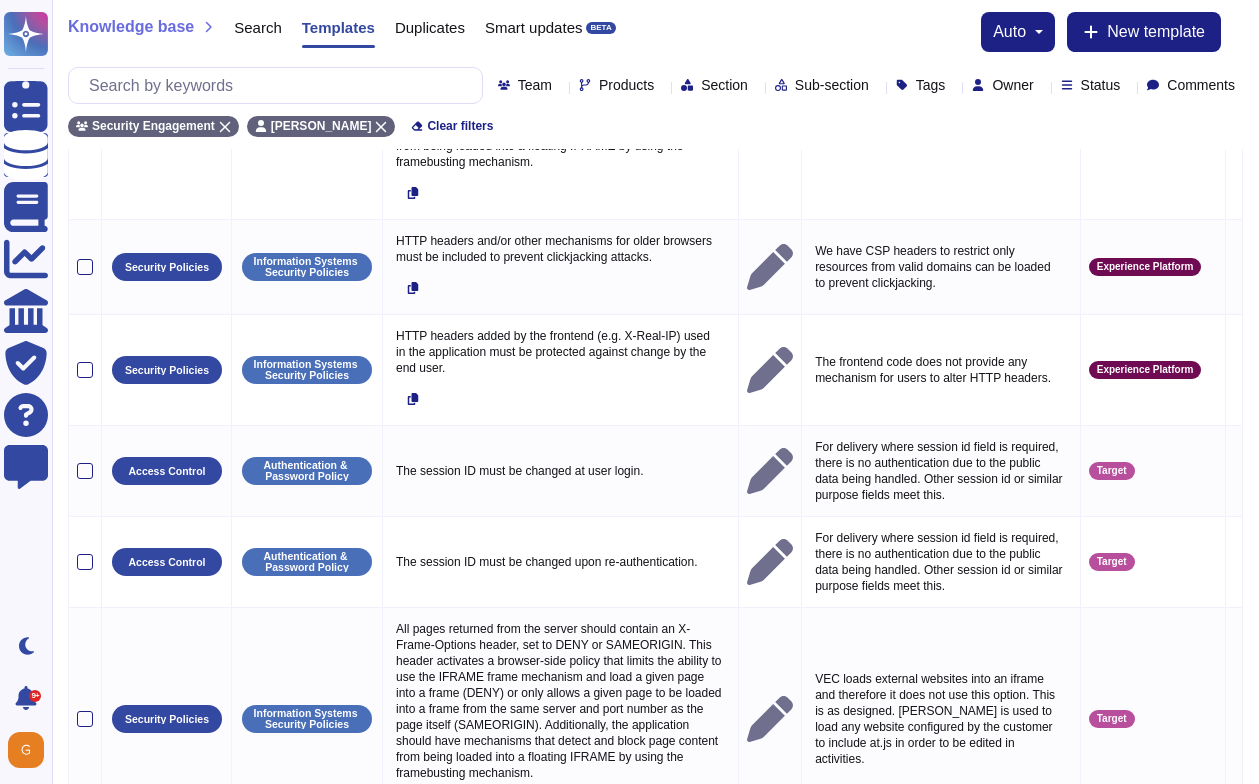 scroll, scrollTop: 988, scrollLeft: 0, axis: vertical 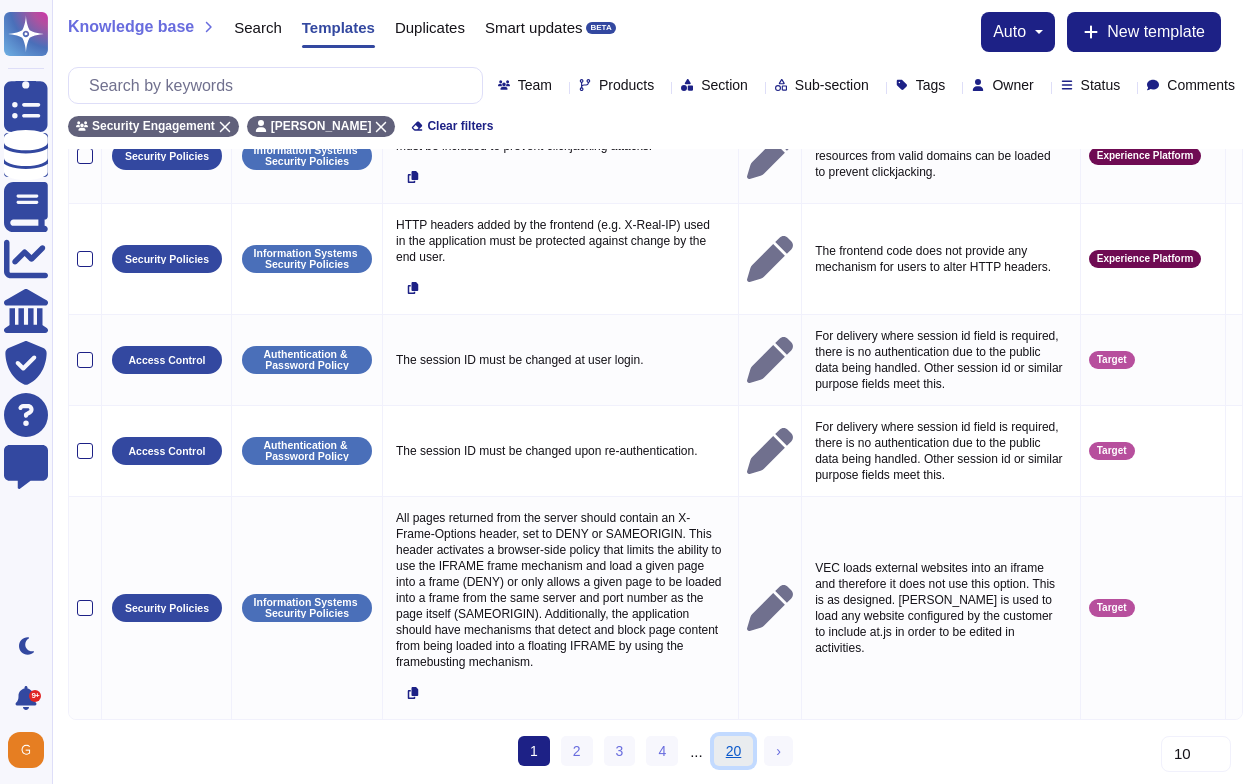 click on "20" at bounding box center (734, 751) 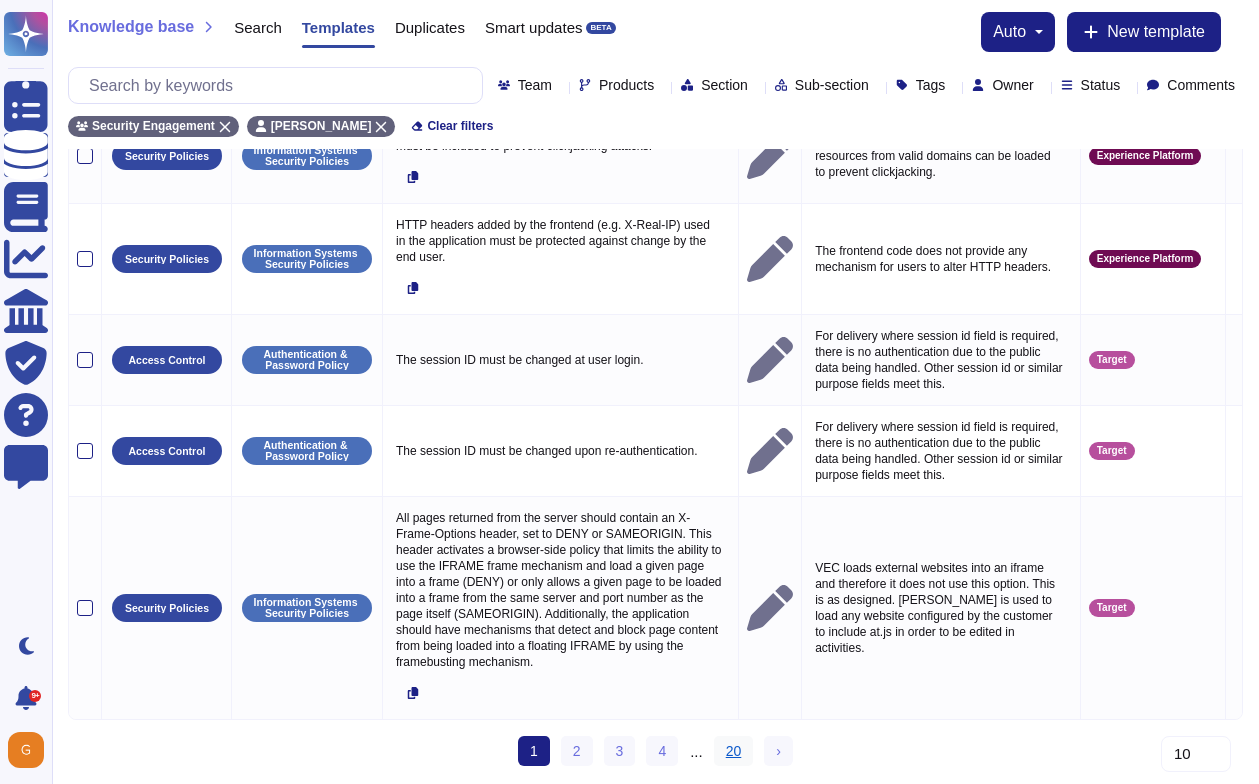 scroll, scrollTop: 0, scrollLeft: 0, axis: both 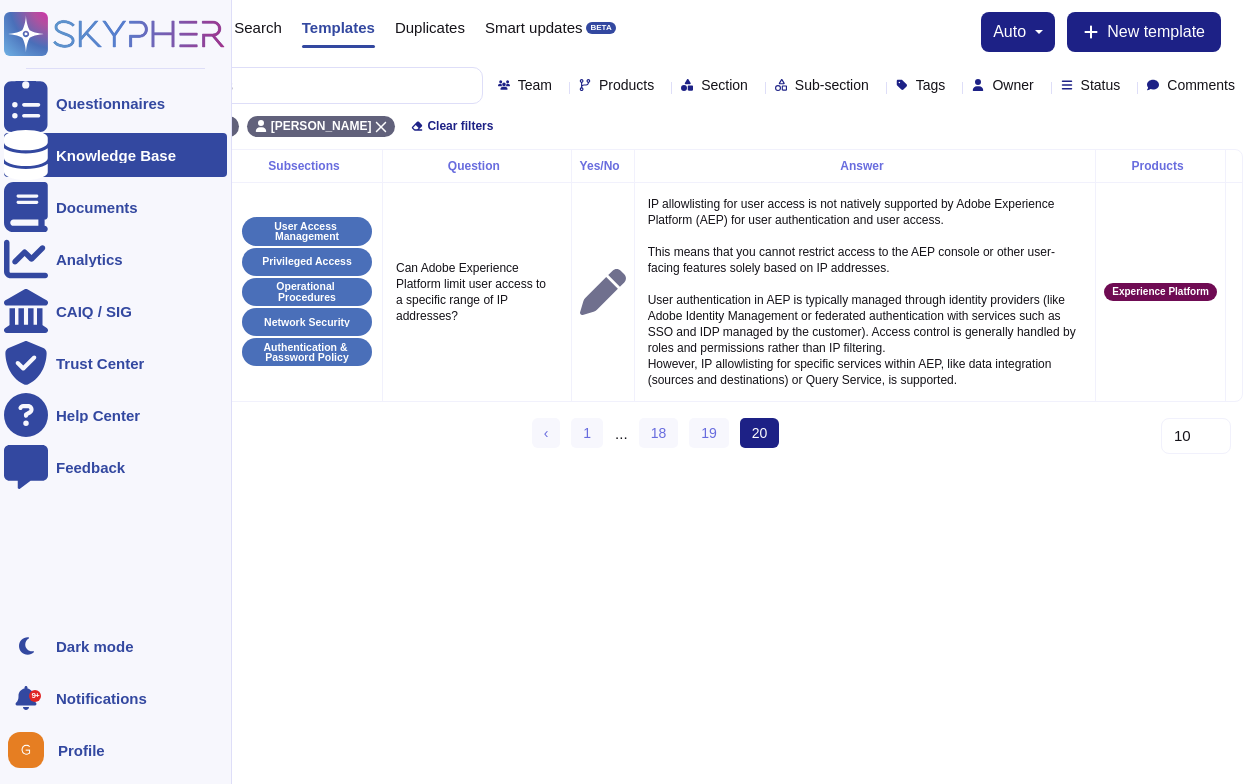 click 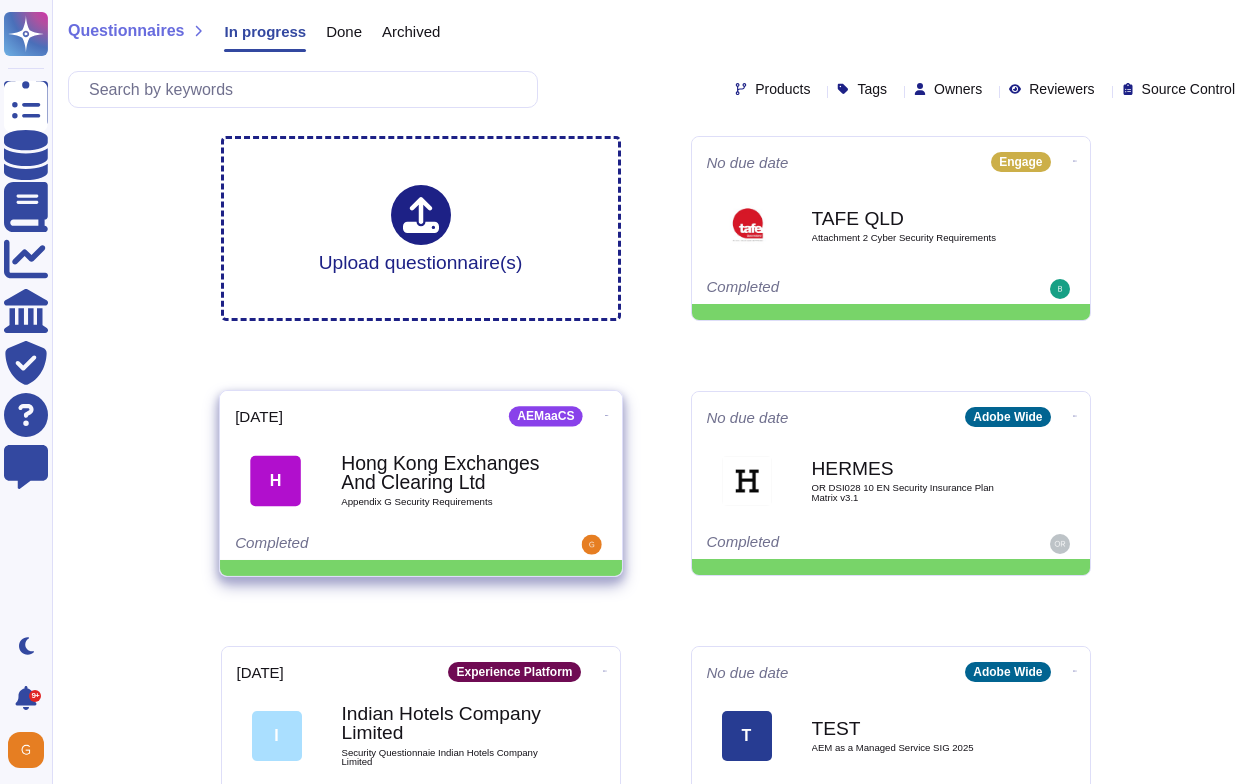 click on "Hong Kong Exchanges And Clearing Ltd" at bounding box center (442, 473) 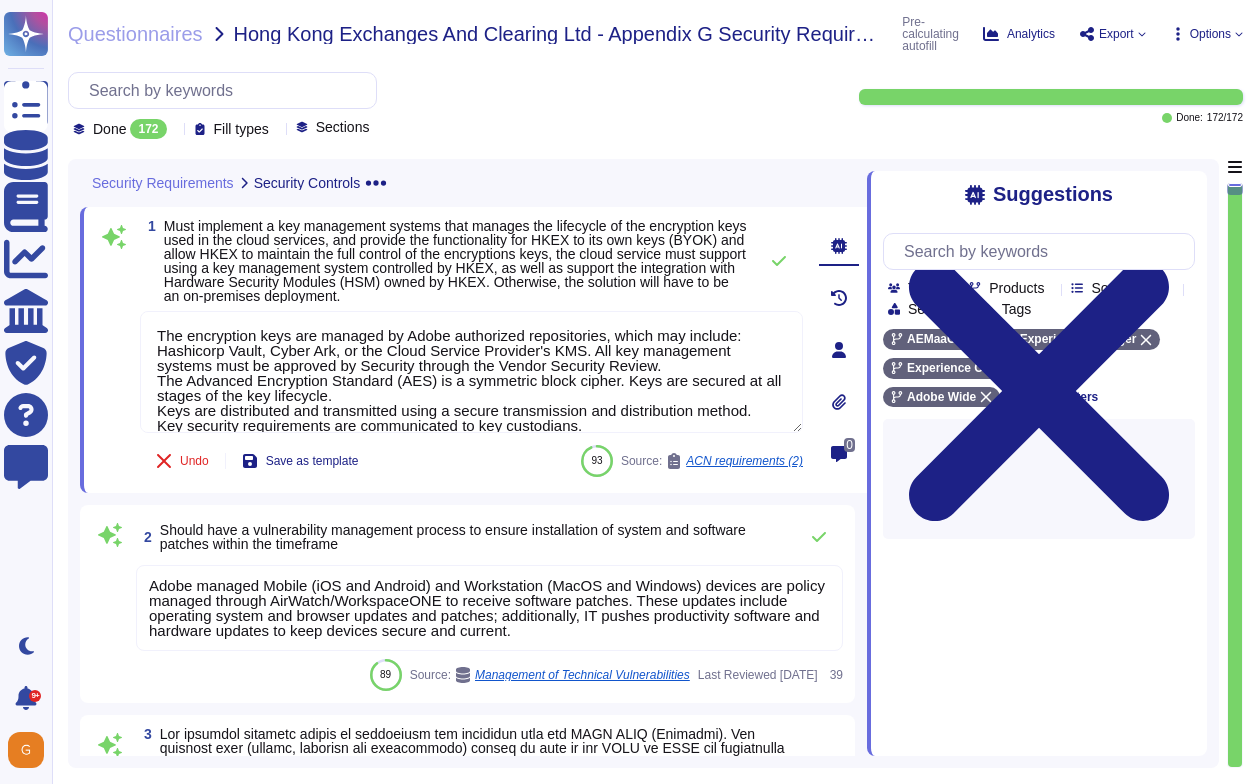 type on "The encryption keys are managed by Adobe authorized repositories, which may include: Hashicorp Vault, Cyber Ark, or the Cloud Service Provider's KMS. All key management systems must be approved by Security through the Vendor Security Review.
The Advanced Encryption Standard (AES) is a symmetric block cipher. Keys are secured at all stages of the key lifecycle.
Keys are distributed and transmitted using a secure transmission and distribution method.
Key security requirements are communicated to key custodians.
Key repositories must be maintained by your firm directly, or by a custodian who is contractually held accountable for the compromise of those keys.
Key rotation frequency is established and rotation required when a key is disclosed or known by a staff member who no longer requires the key for operational reasons" 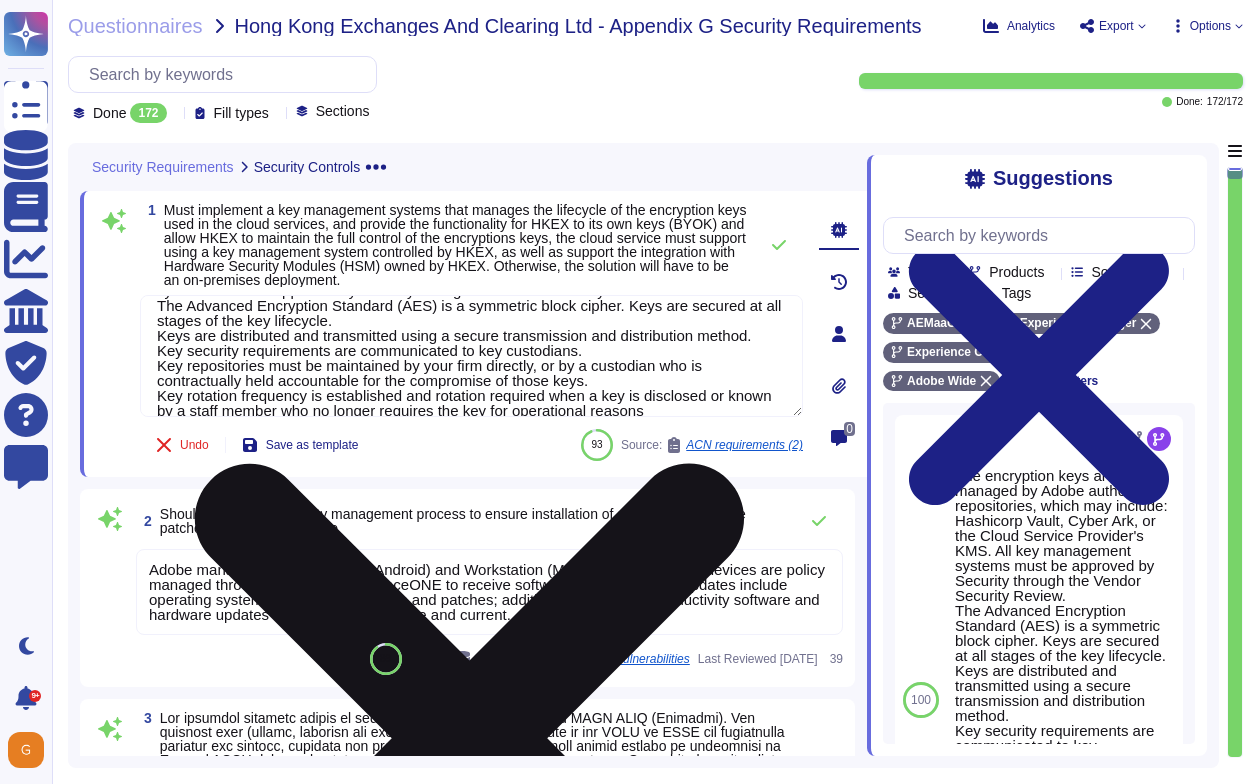 scroll, scrollTop: 77, scrollLeft: 0, axis: vertical 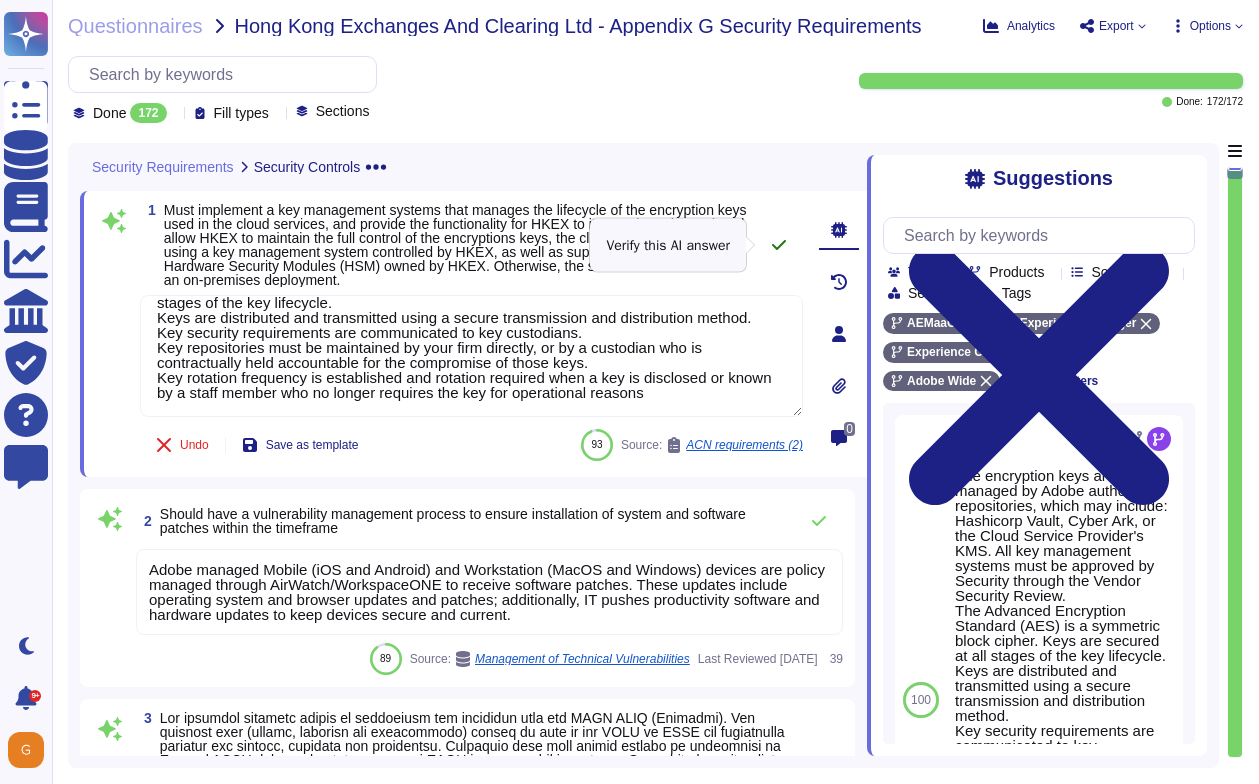 click 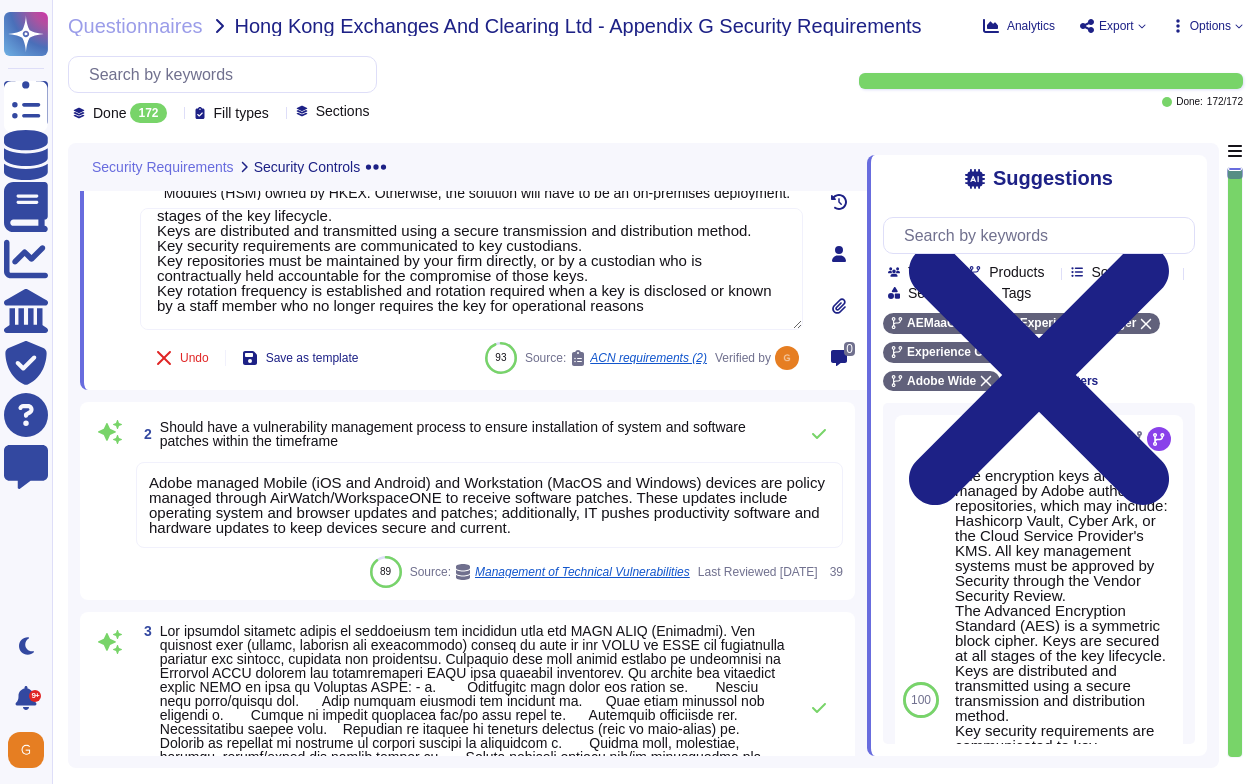 scroll, scrollTop: 98, scrollLeft: 0, axis: vertical 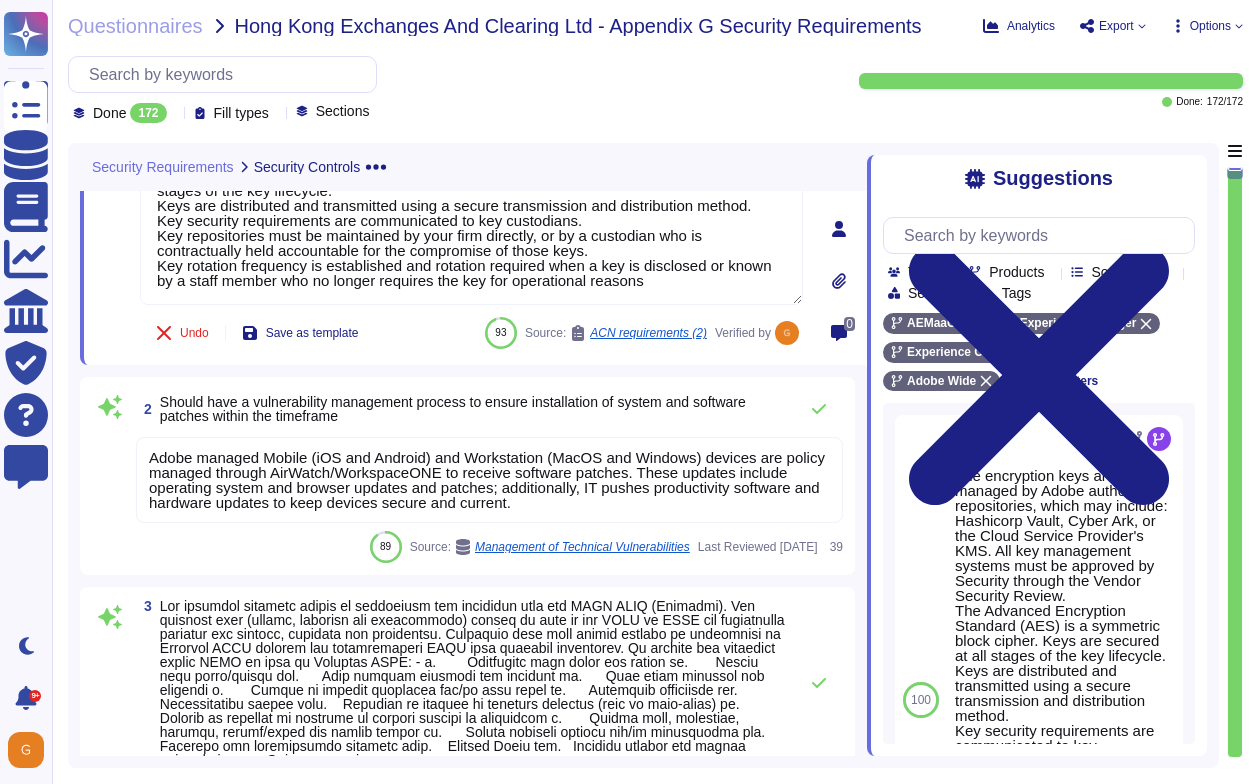 click on "Adobe managed Mobile (iOS and Android) and Workstation (MacOS and Windows) devices are policy managed through AirWatch/WorkspaceONE to receive software patches. These updates include operating system and browser updates and patches; additionally, IT pushes productivity software and hardware updates to keep devices secure and current." at bounding box center [487, 480] 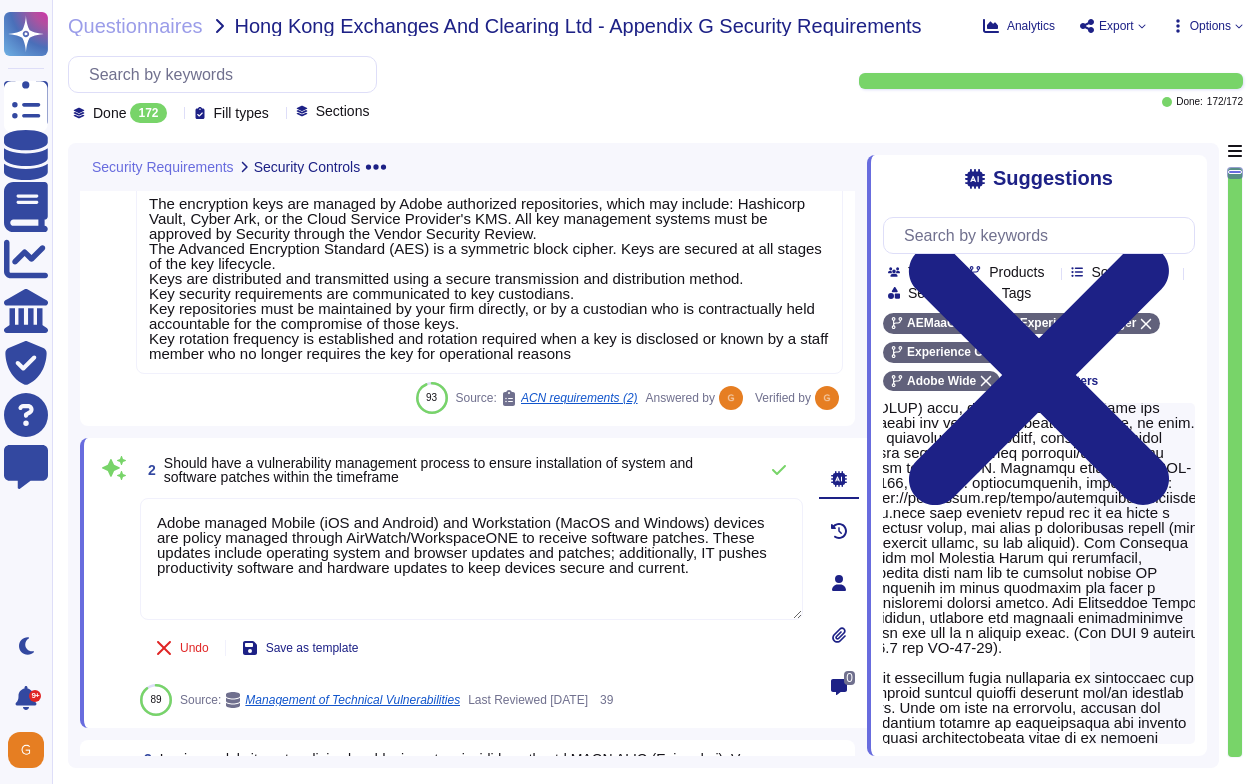 scroll, scrollTop: 1100, scrollLeft: 139, axis: both 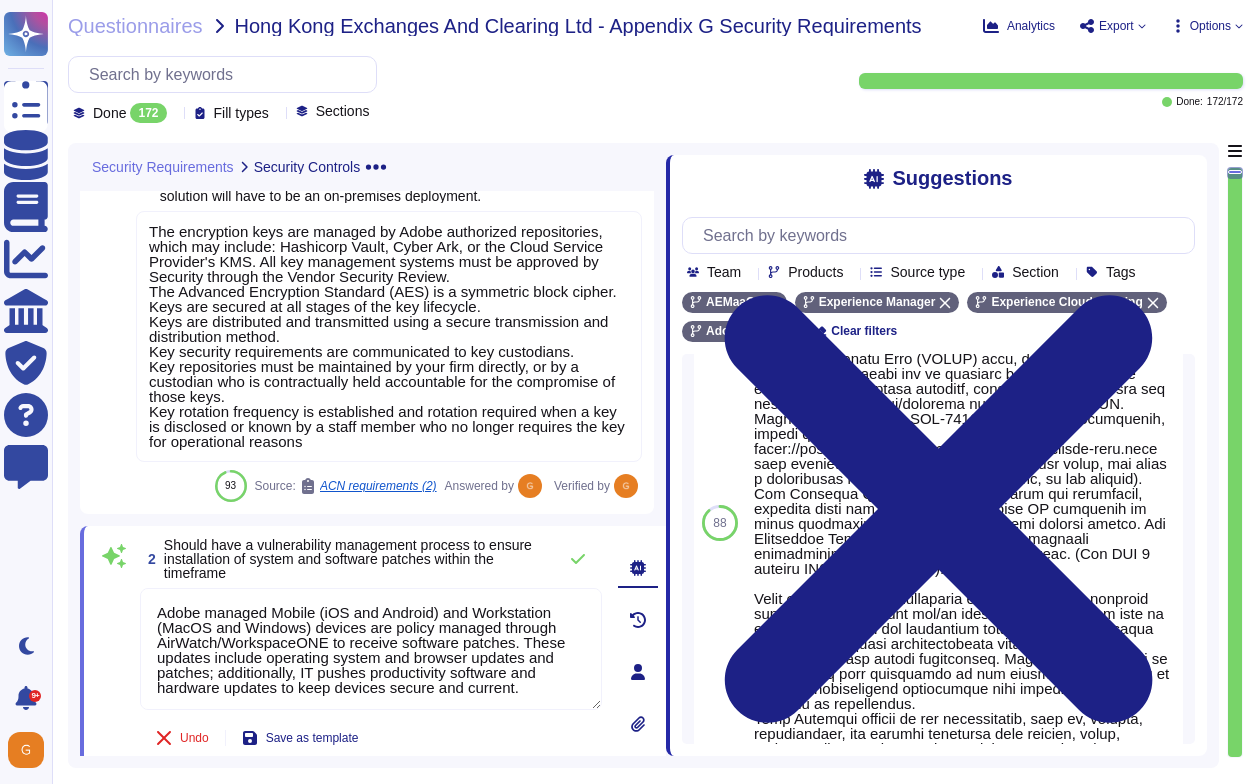 drag, startPoint x: 866, startPoint y: 552, endPoint x: 664, endPoint y: 548, distance: 202.0396 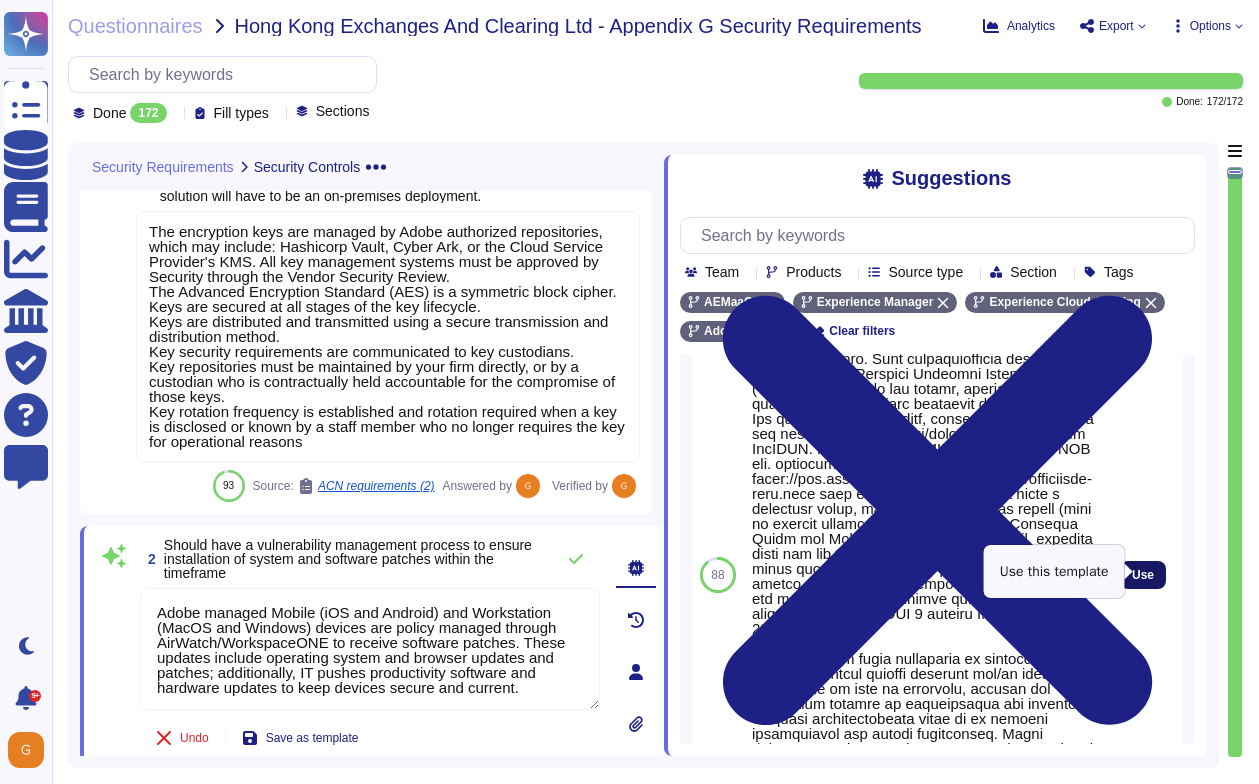 click on "Use" at bounding box center (1143, 575) 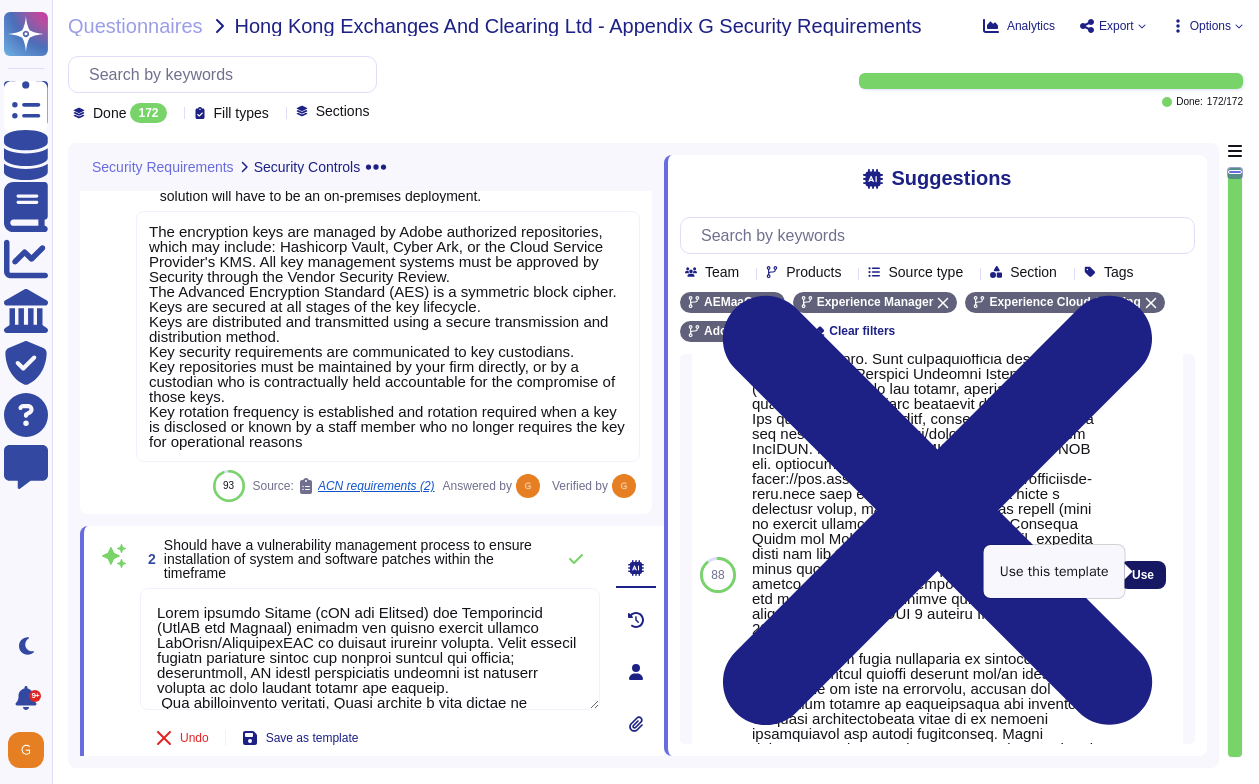 scroll, scrollTop: 143, scrollLeft: 0, axis: vertical 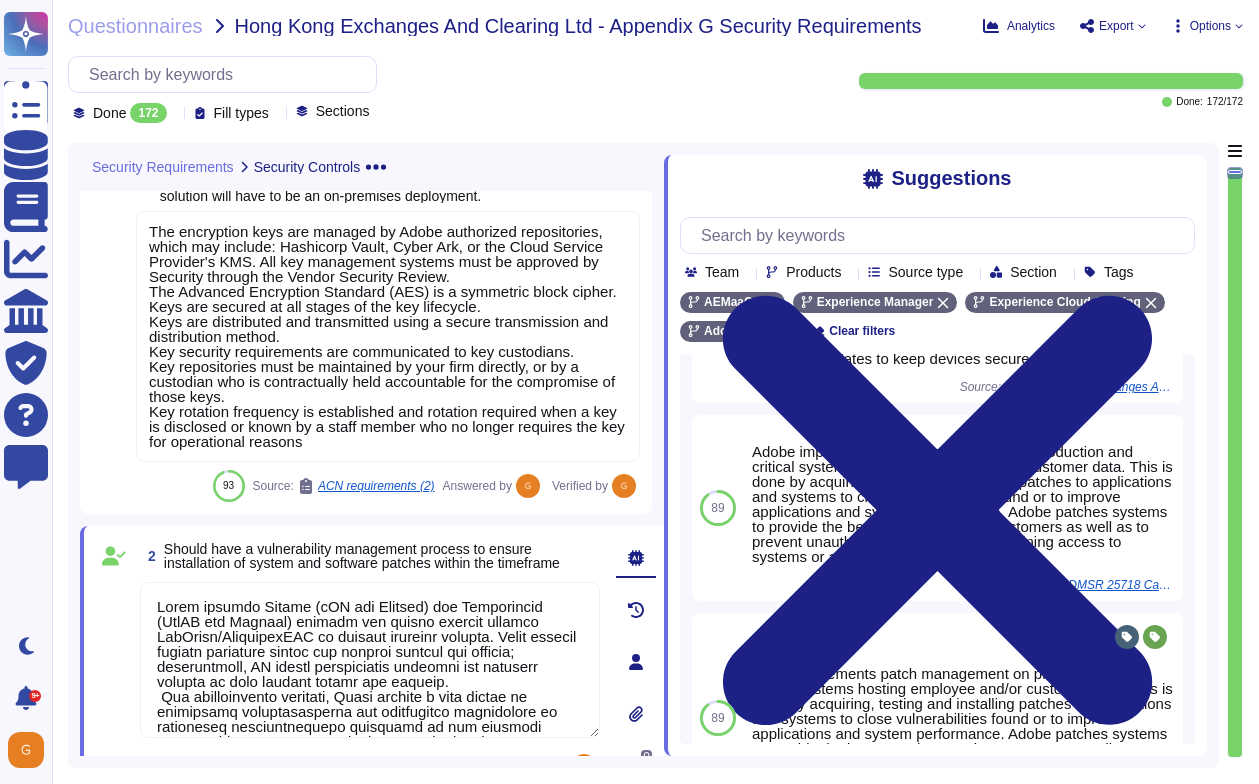 drag, startPoint x: 537, startPoint y: 695, endPoint x: 81, endPoint y: 574, distance: 471.78067 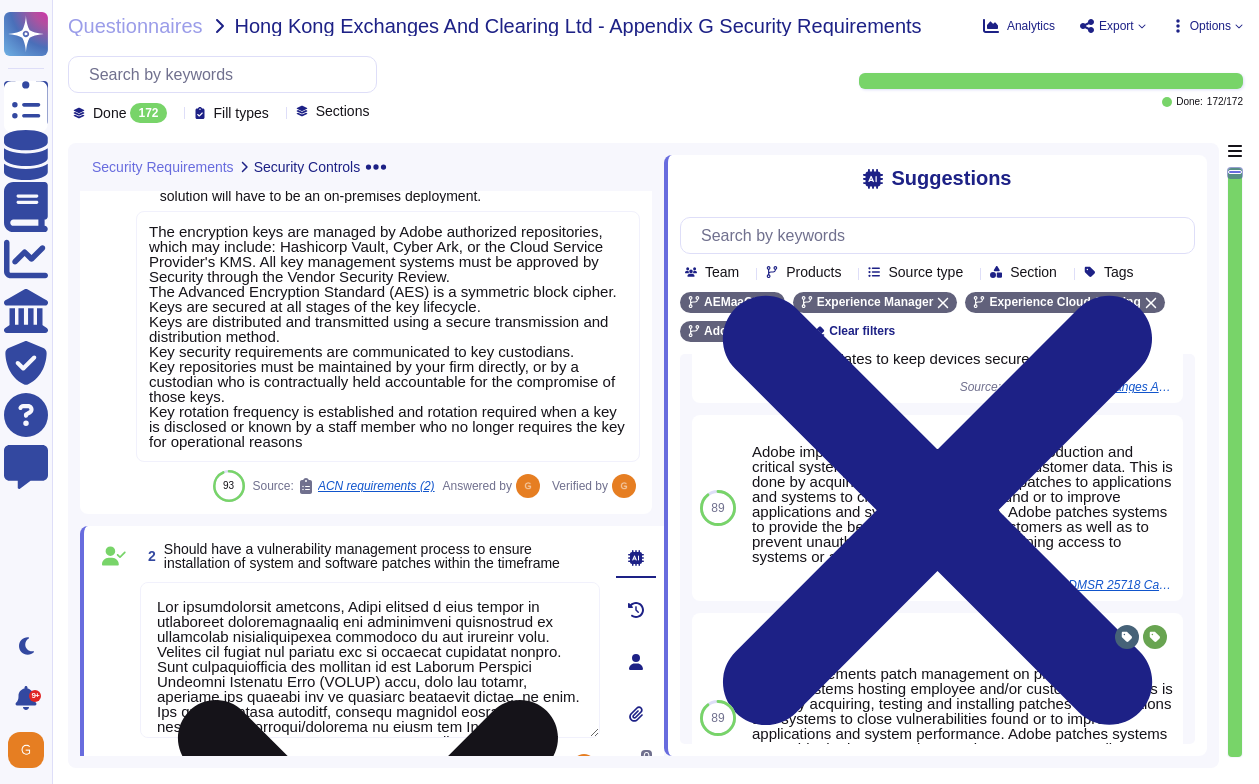 click at bounding box center (370, 660) 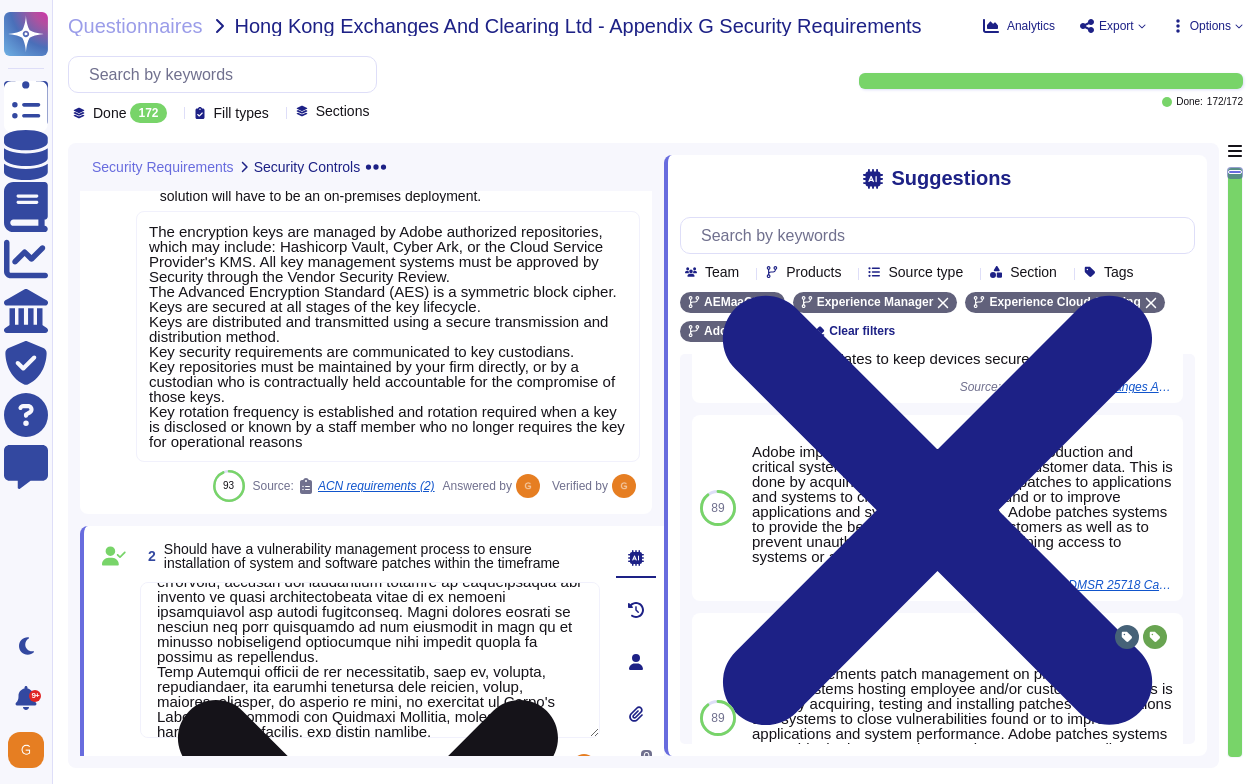 scroll, scrollTop: 373, scrollLeft: 0, axis: vertical 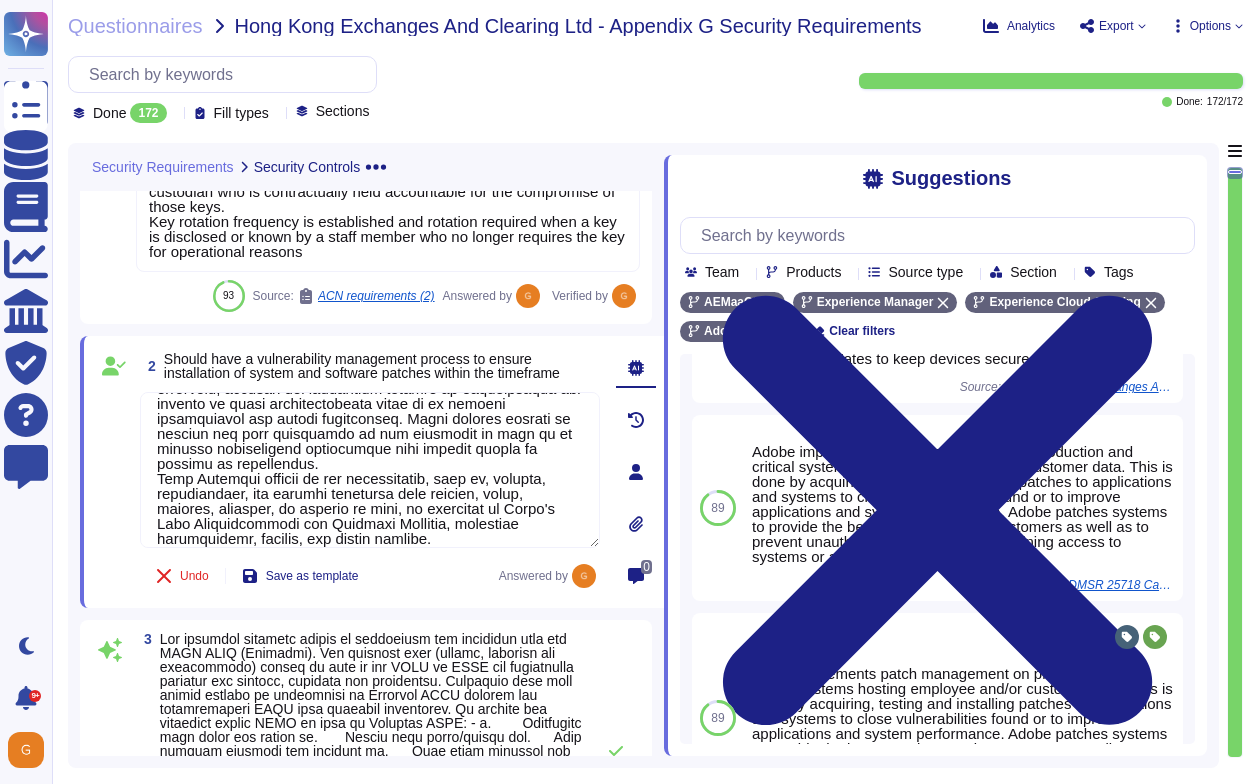 type on "For vulnerability tracking, Adobe assigns a risk rating to identified vulnerabilities and prioritizes remediation of legitimate vulnerabilities according to the assigned risk. Results are logged and tracked via an internal ticketing system. When vulnerabilities are reported to the Product Security Incident Response Team (PSIRT) team, they are logged, assigned and tracked via an internal ticketing system, as well. For vulnerability scanning, monthly internal scans are required for services/products in scope for FedRAMP. Products with SOC 2, ISO-27001, PCI etc. certifications, listed here: [URL][DOMAIN_NAME] have internal scans run on at least a quarterly basis, and after a significant change (code or feature change, or new release). For Document Cloud and Creative Cloud for enterprise, external scans are run on publicly facing IP addresses at least quarterly and after a significant product change. For Experience Cloud solutions, internal and external vulnerability sc..." 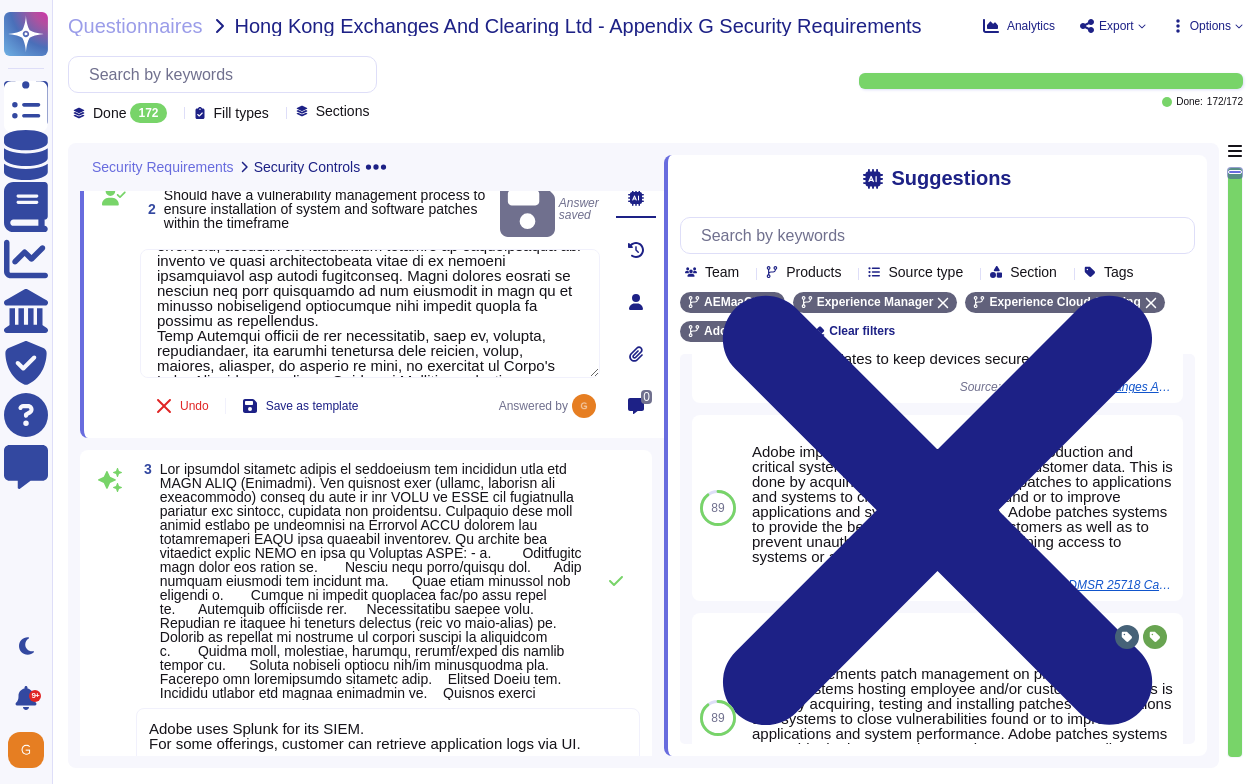 click at bounding box center (371, 581) 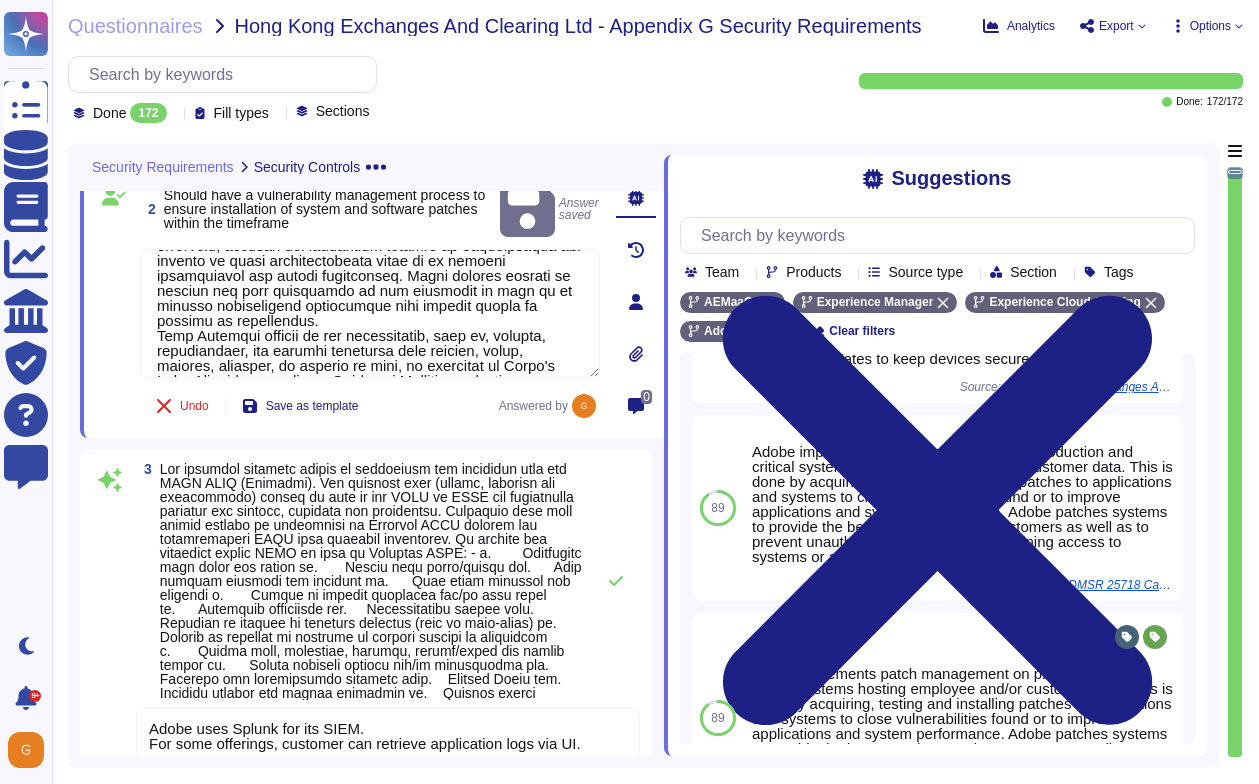 scroll, scrollTop: 1107, scrollLeft: 0, axis: vertical 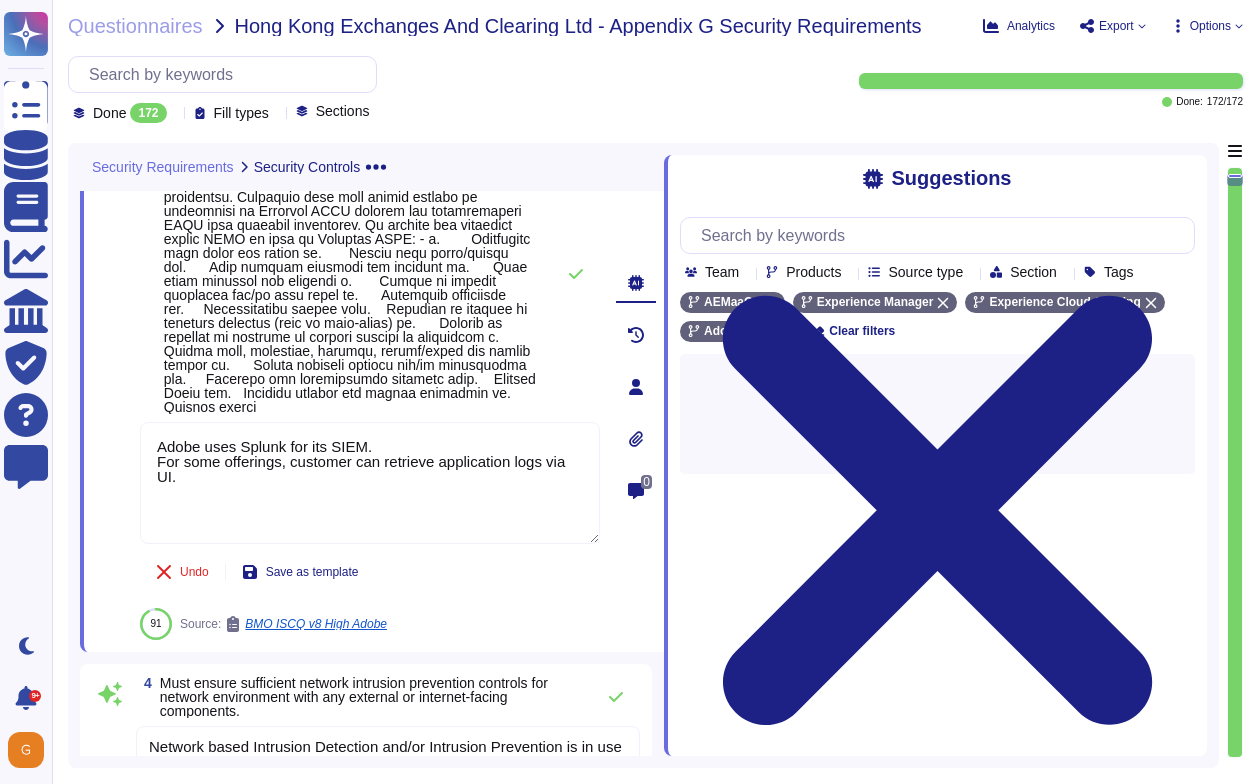 type on "Adobe uses Splunk for its SIEM.
For some offerings, customer can retrieve application logs via UI." 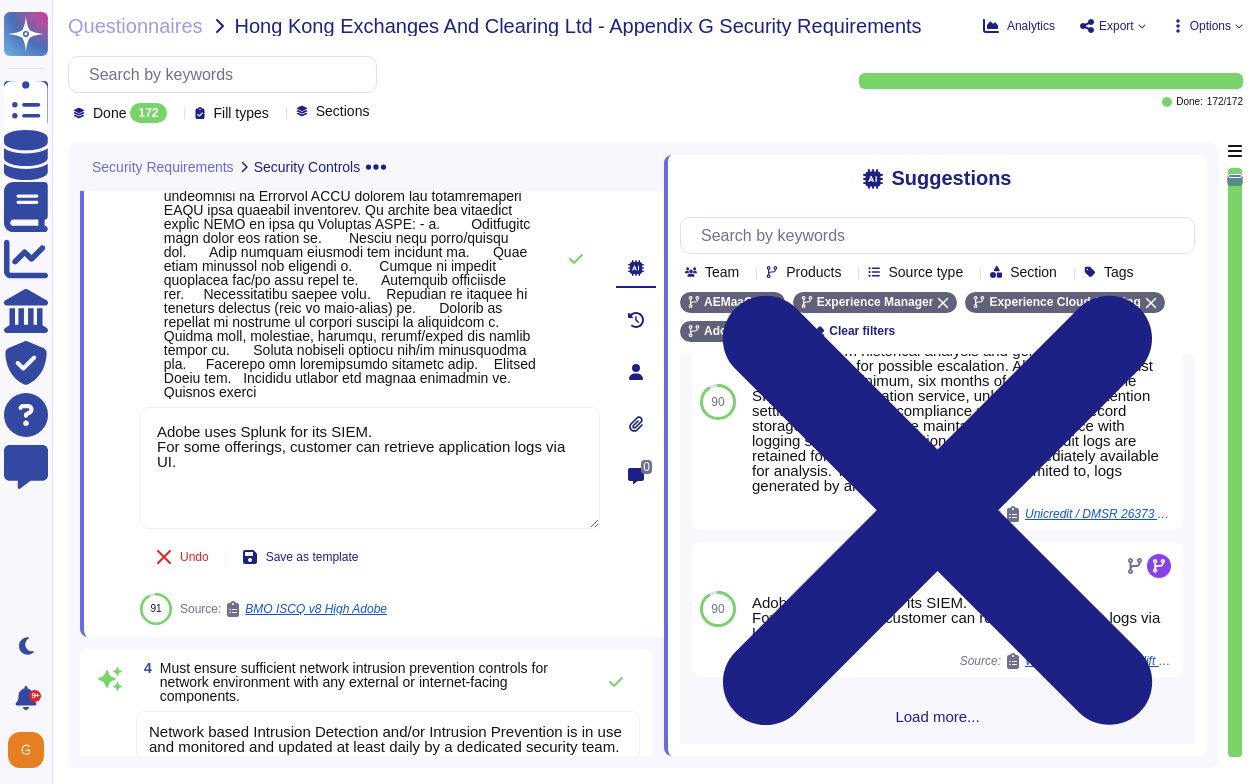 scroll, scrollTop: 526, scrollLeft: 0, axis: vertical 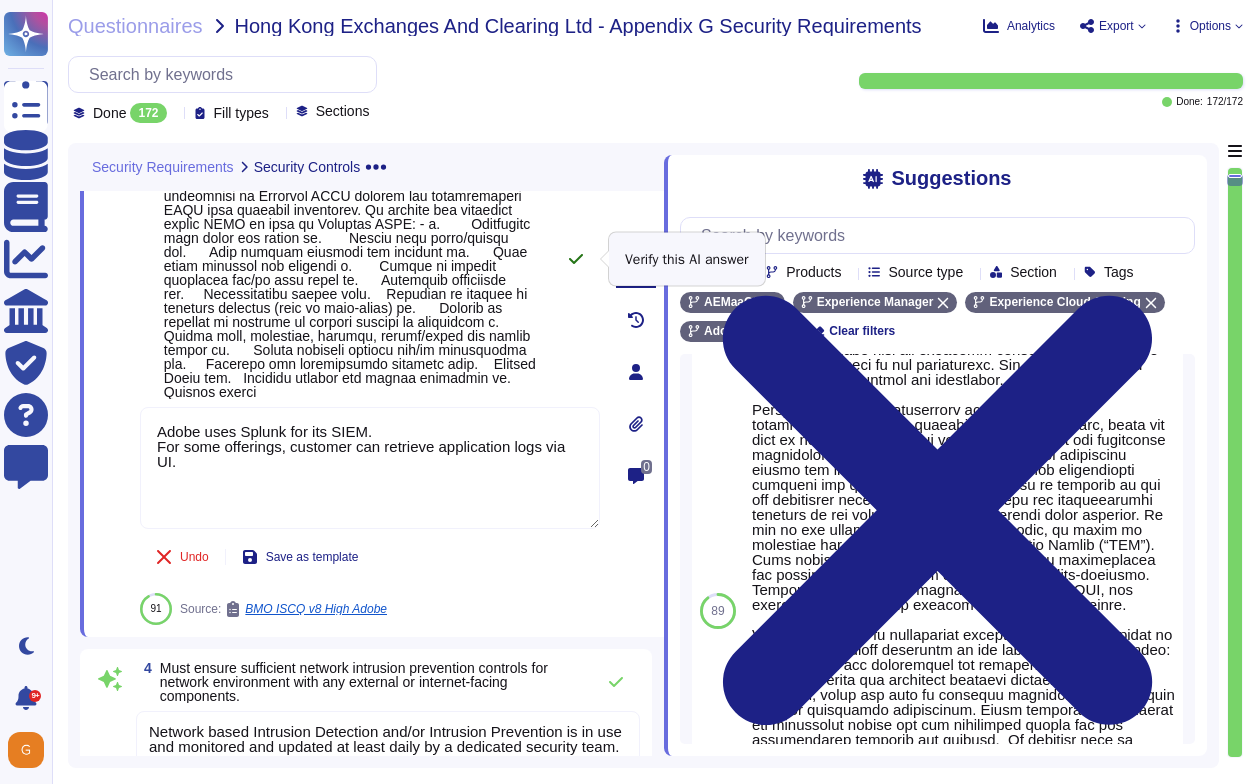 click 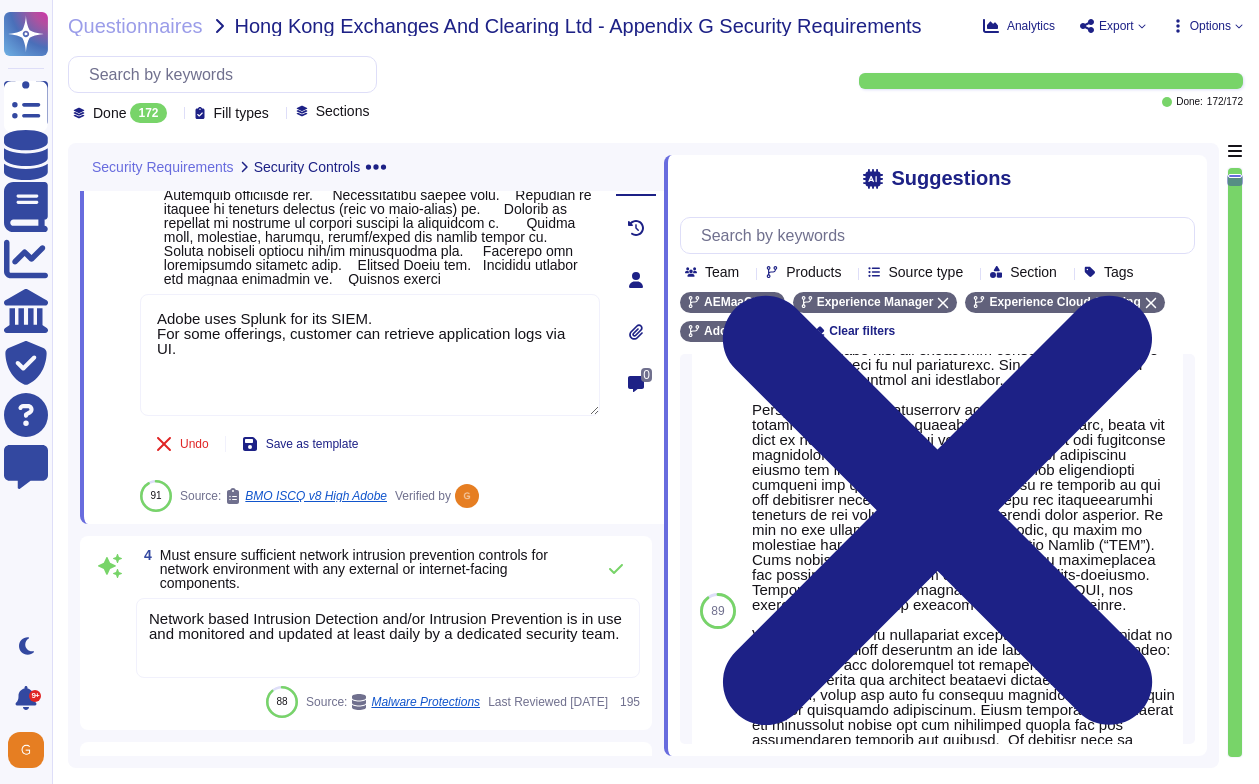 scroll, scrollTop: 1285, scrollLeft: 0, axis: vertical 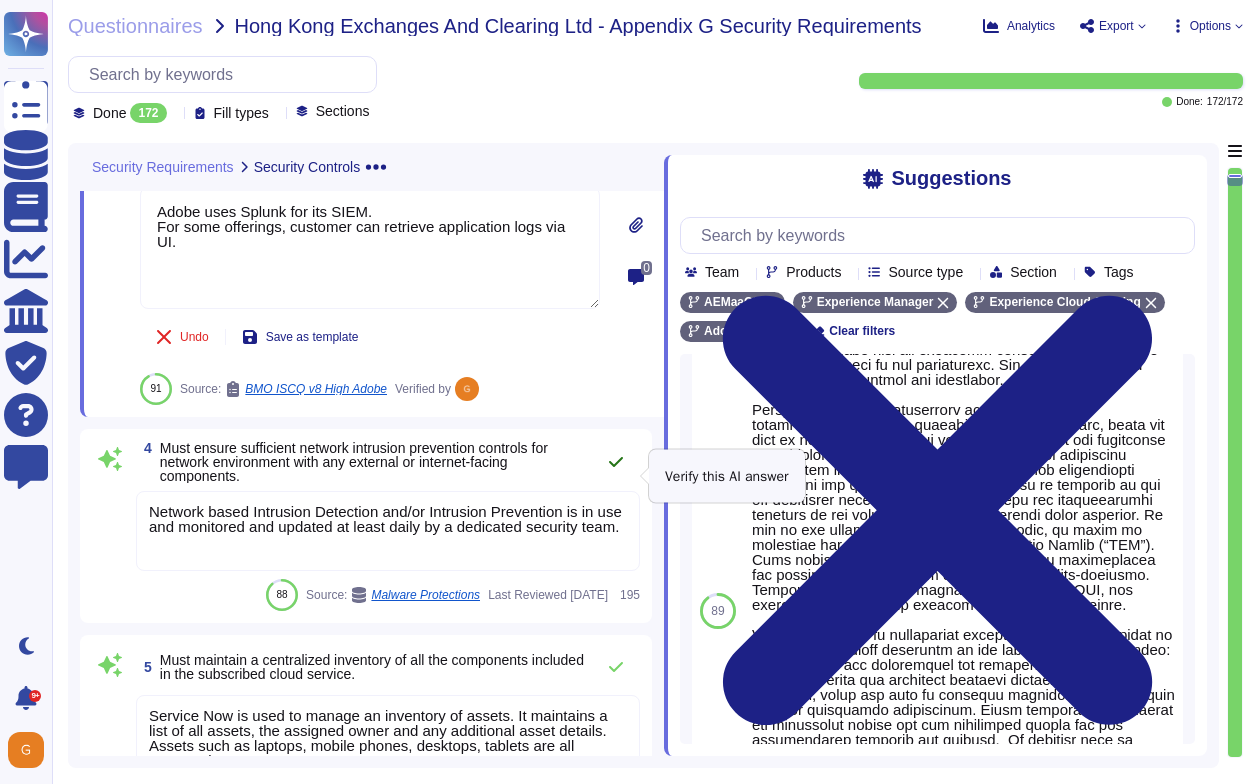 click 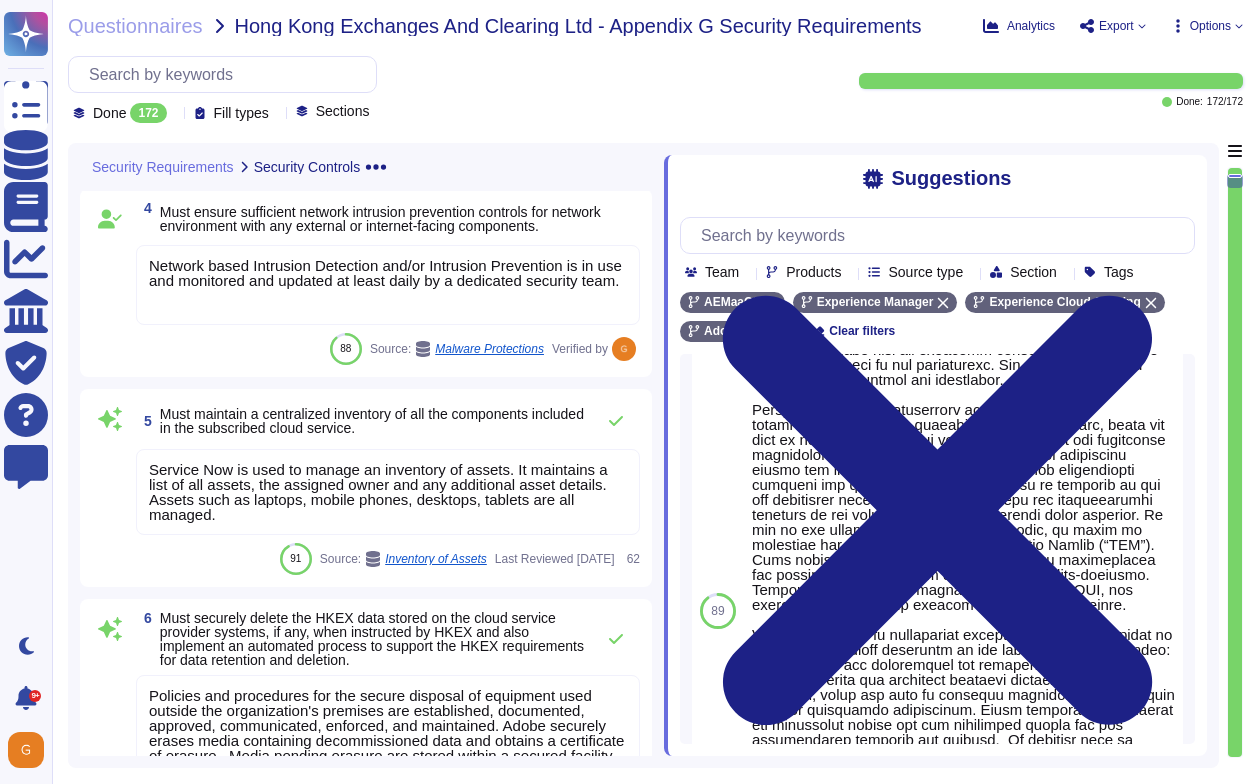 scroll, scrollTop: 1600, scrollLeft: 0, axis: vertical 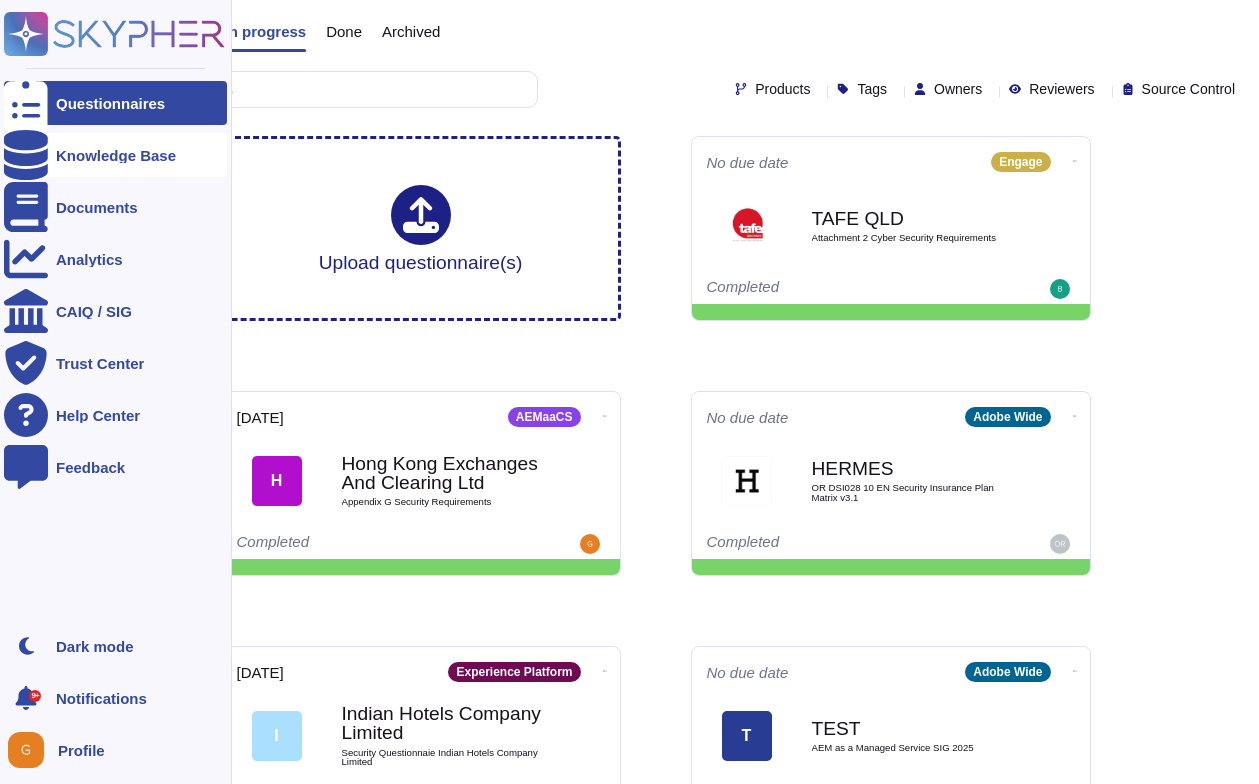 click on "Knowledge Base" at bounding box center [116, 155] 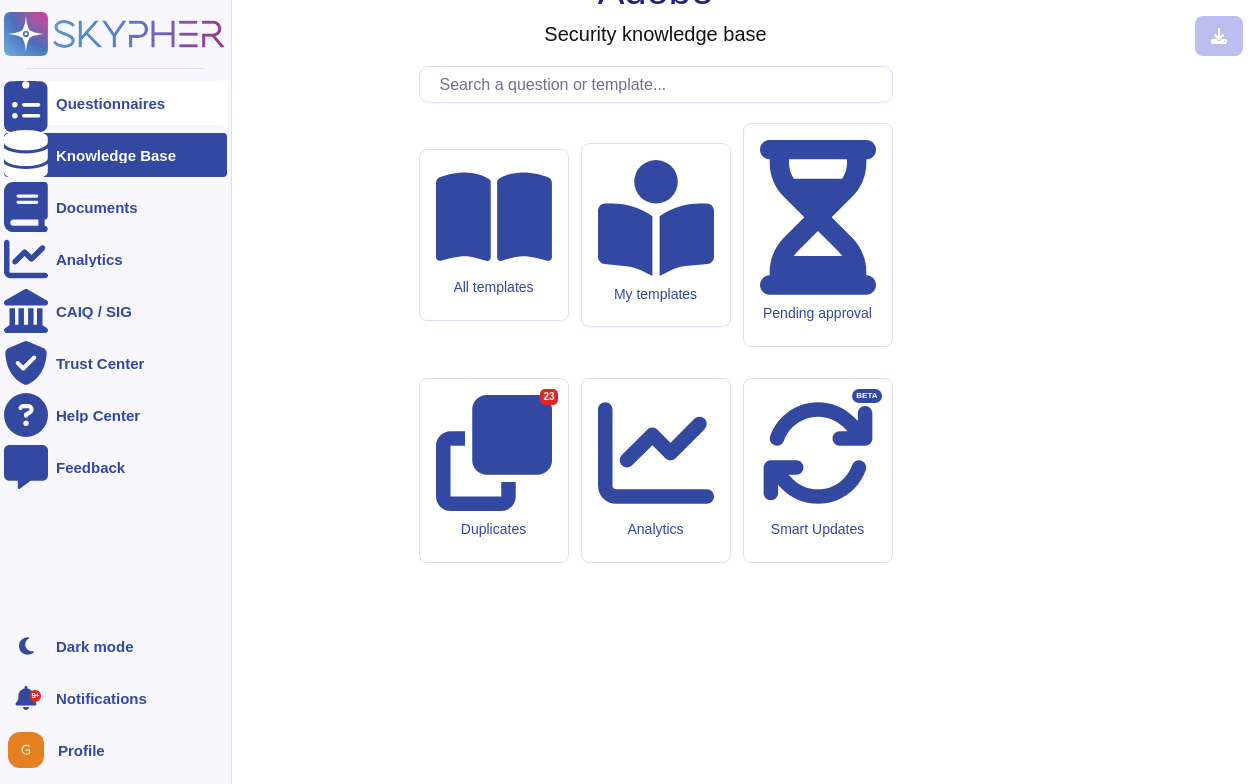 click on "Questionnaires" at bounding box center [110, 103] 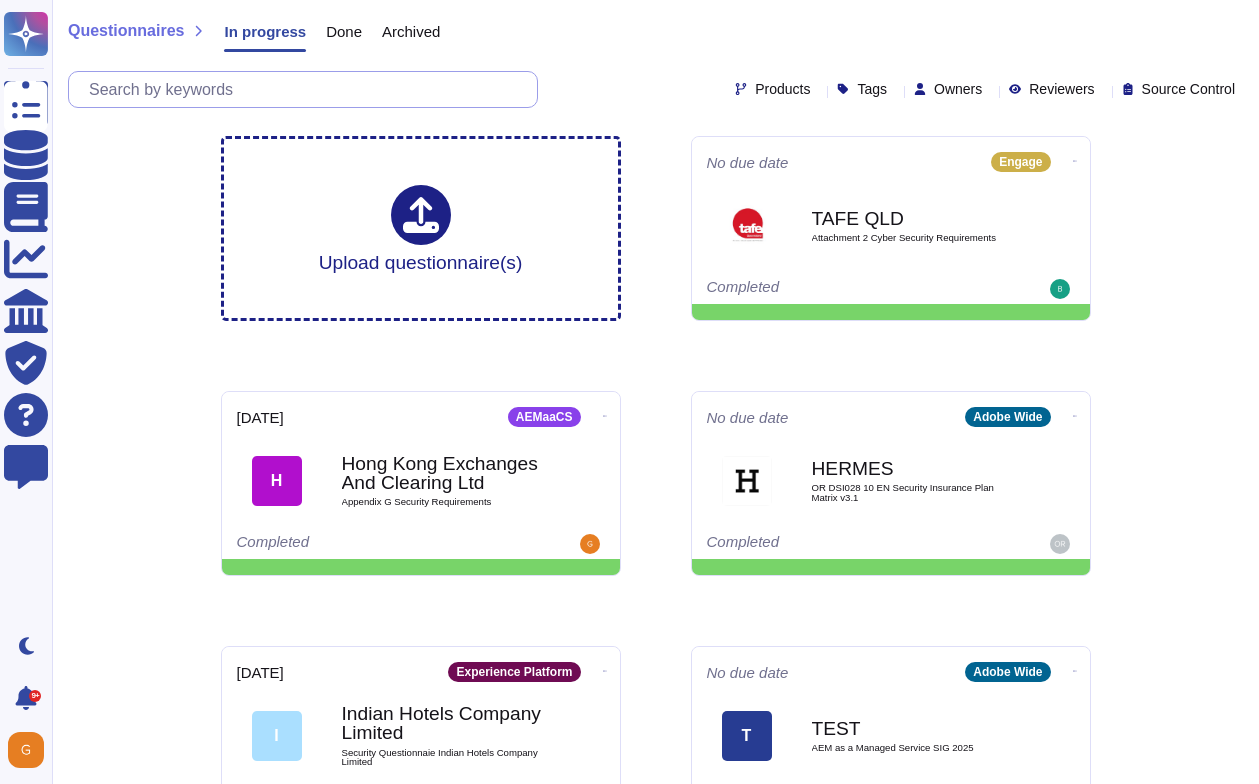 click at bounding box center [308, 89] 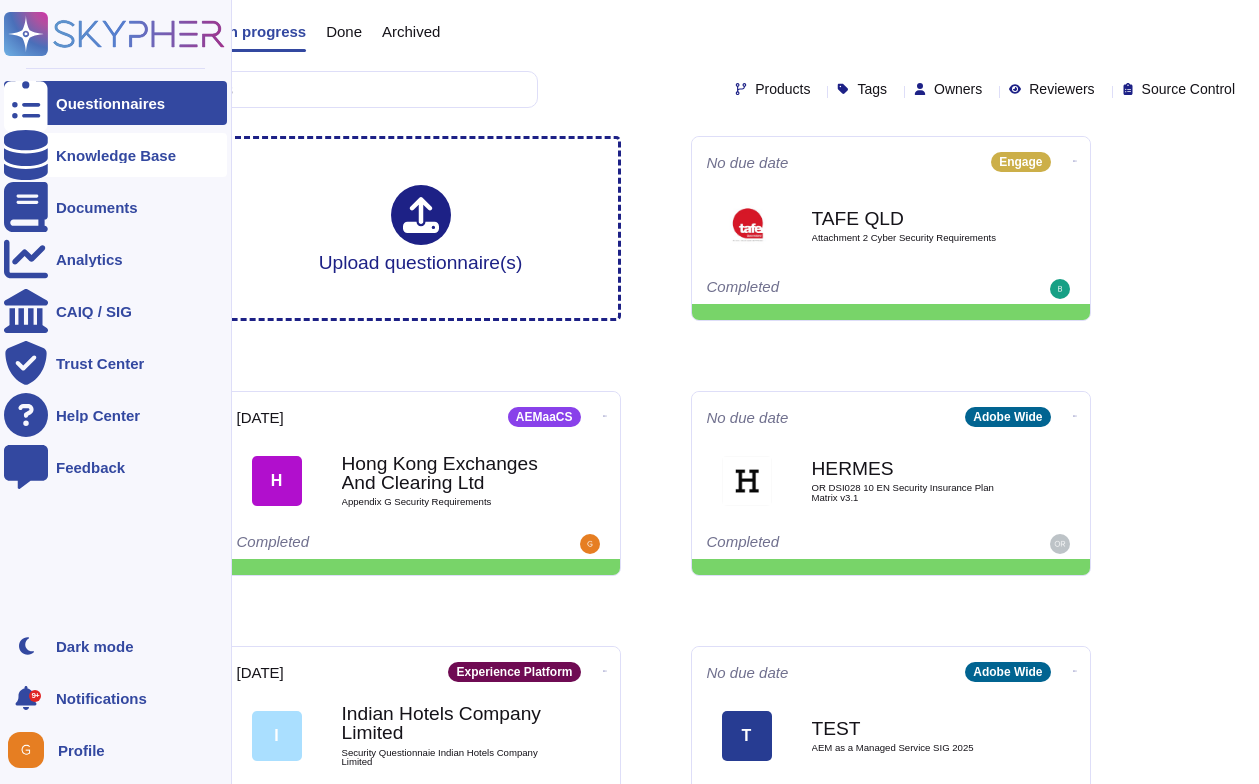 click on "Knowledge Base" at bounding box center [116, 155] 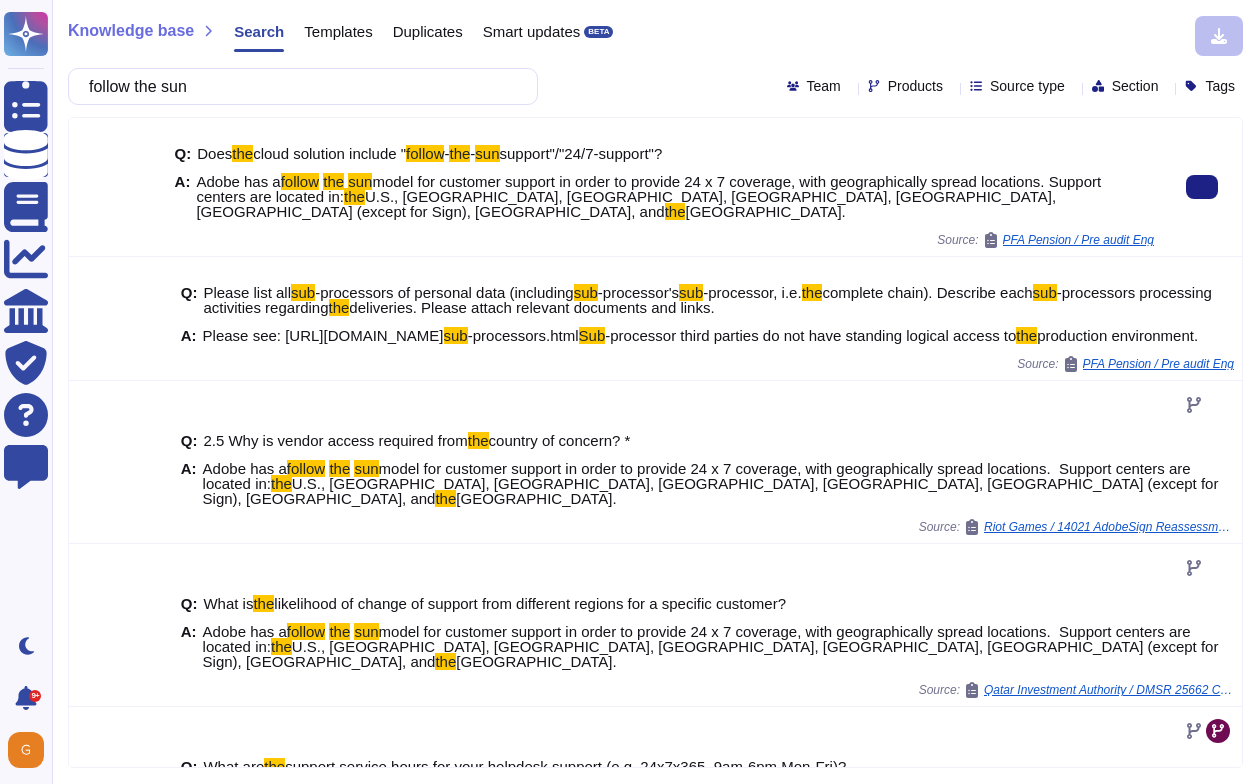 type on "follow the sun" 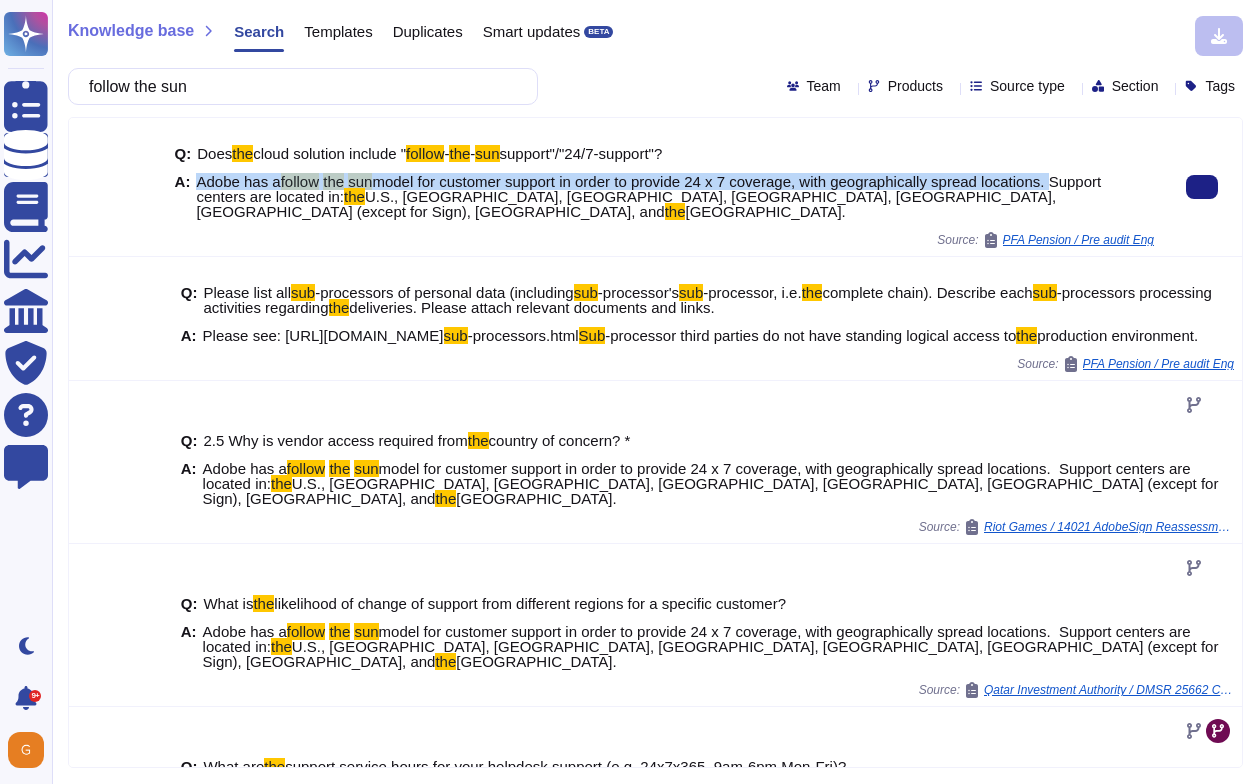 drag, startPoint x: 197, startPoint y: 183, endPoint x: 1079, endPoint y: 177, distance: 882.0204 